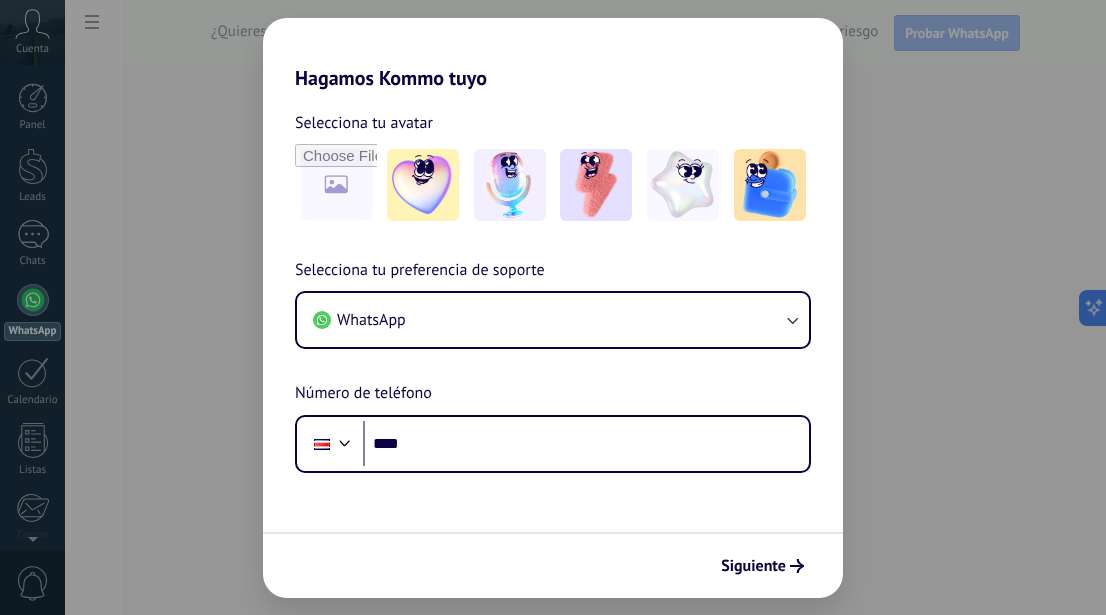 scroll, scrollTop: 0, scrollLeft: 0, axis: both 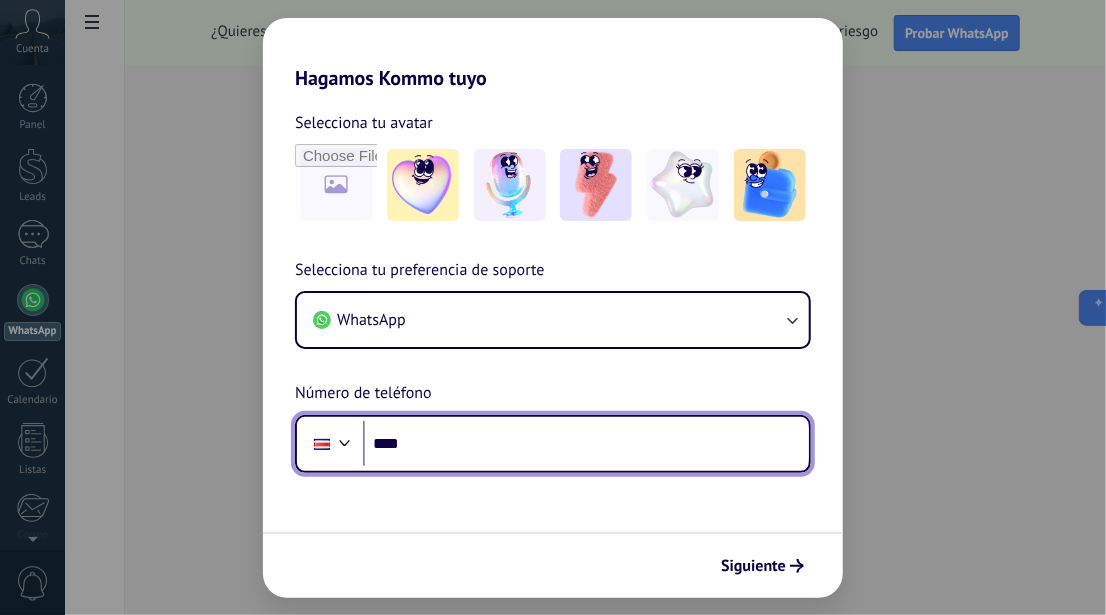 click at bounding box center [345, 441] 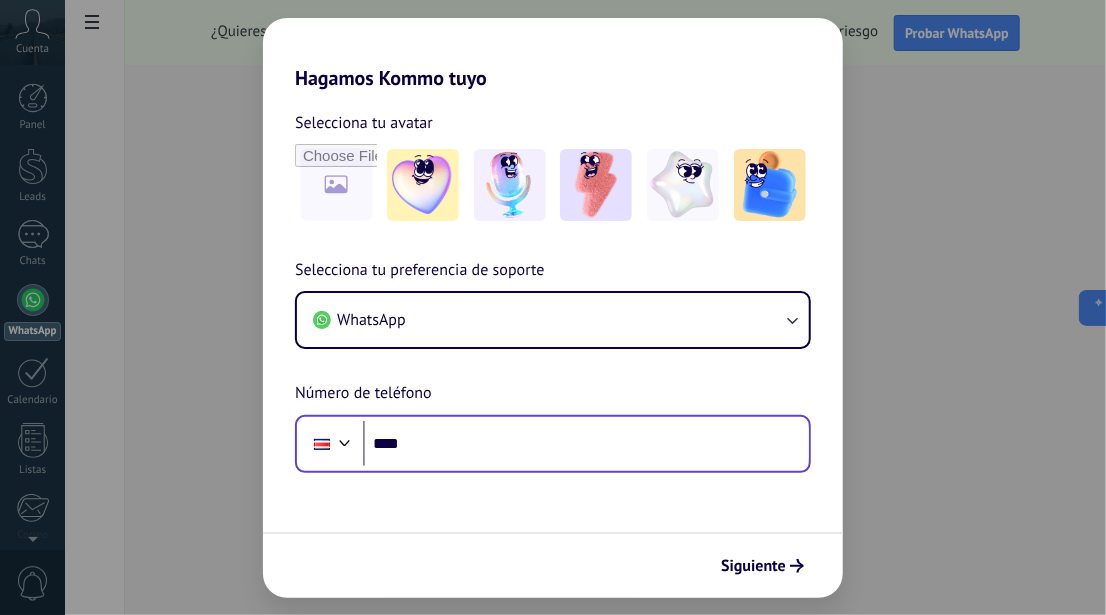 scroll, scrollTop: 87, scrollLeft: 0, axis: vertical 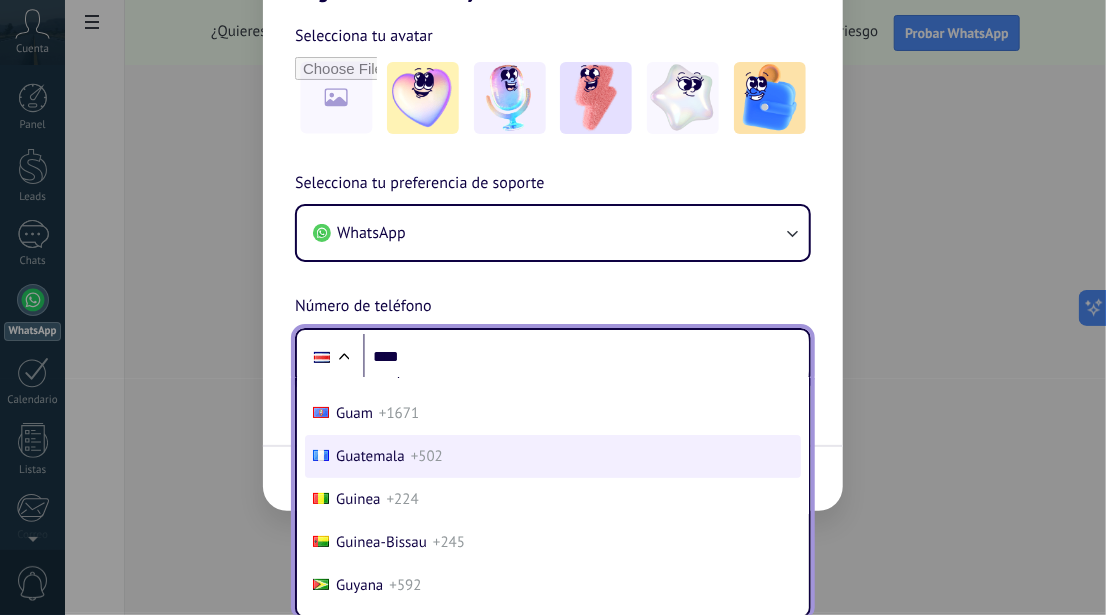 click on "Guatemala" at bounding box center (370, 456) 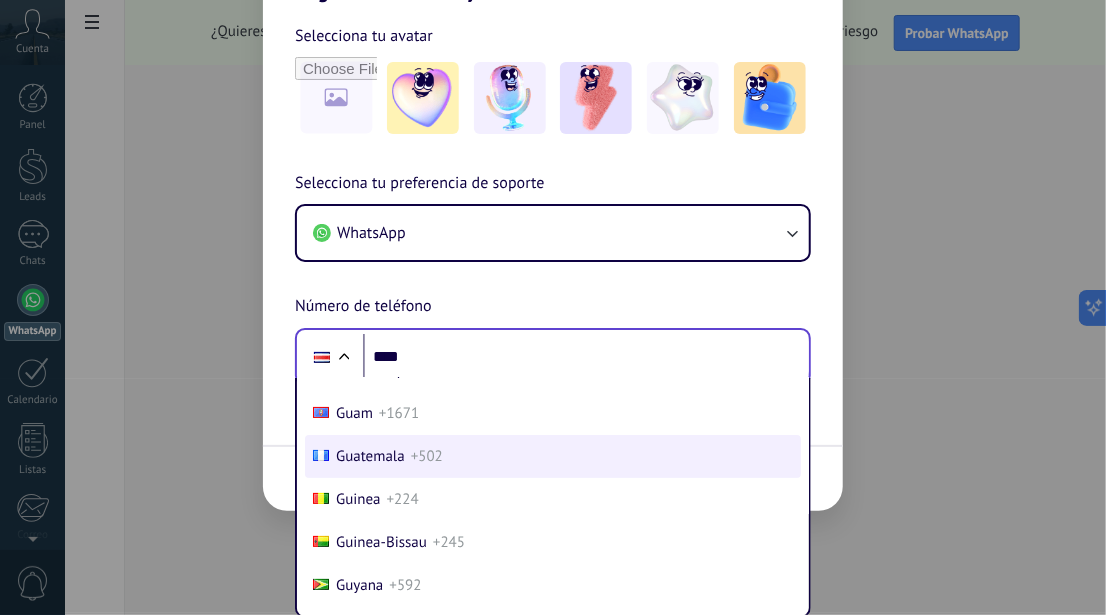 scroll, scrollTop: 0, scrollLeft: 0, axis: both 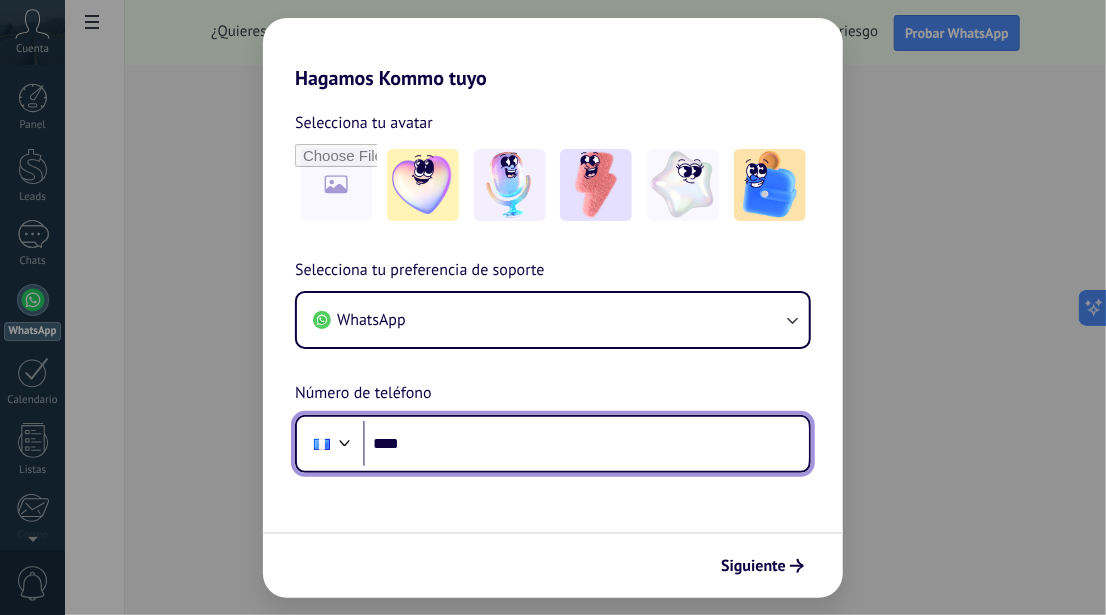 click on "****" at bounding box center (586, 444) 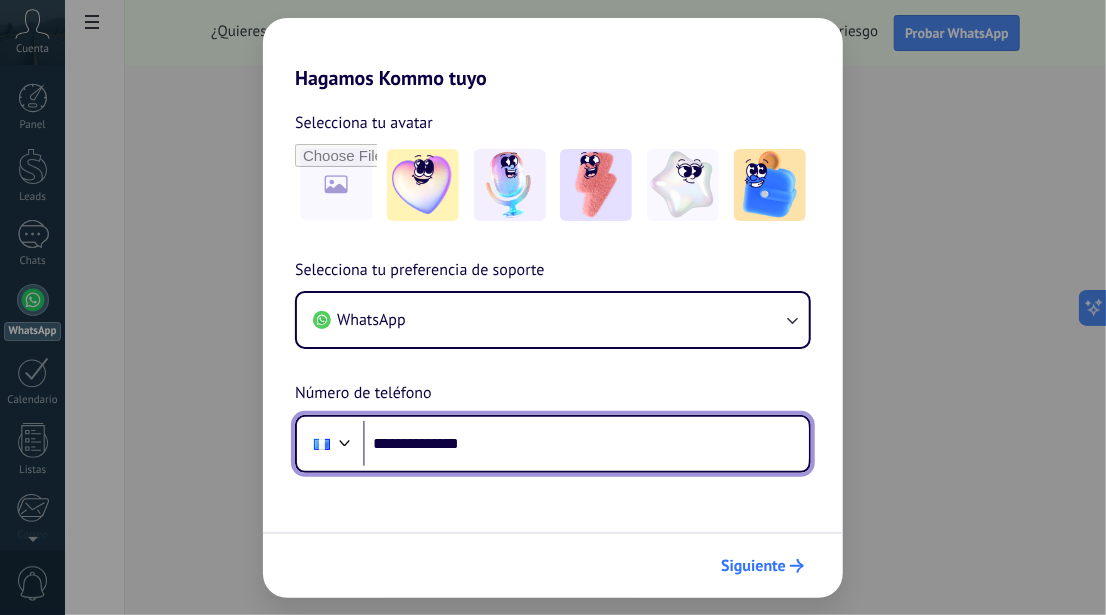 type on "**********" 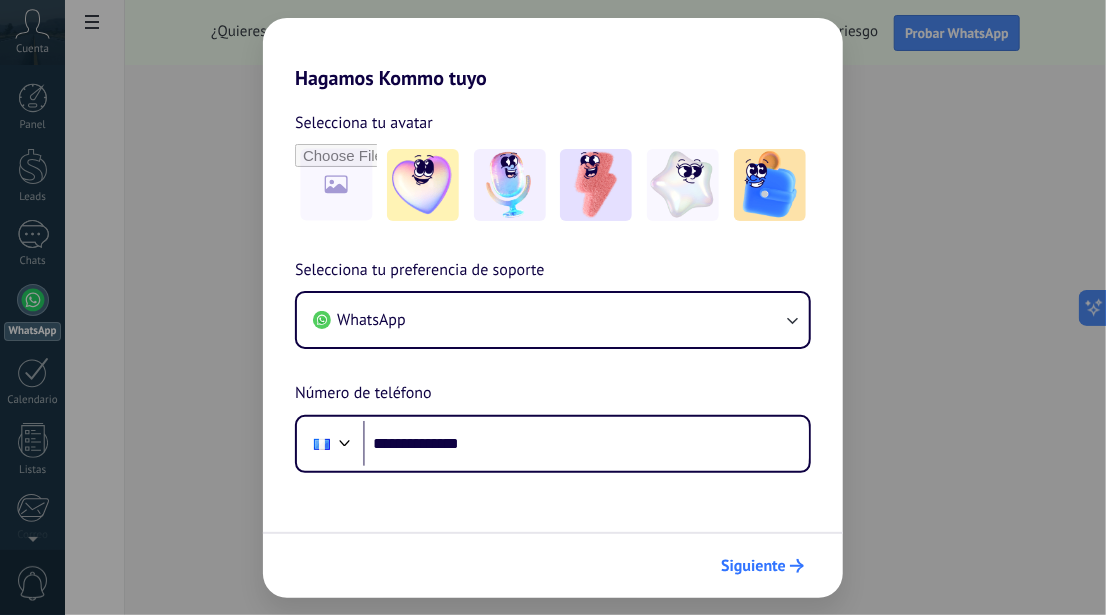 click on "Siguiente" at bounding box center [753, 566] 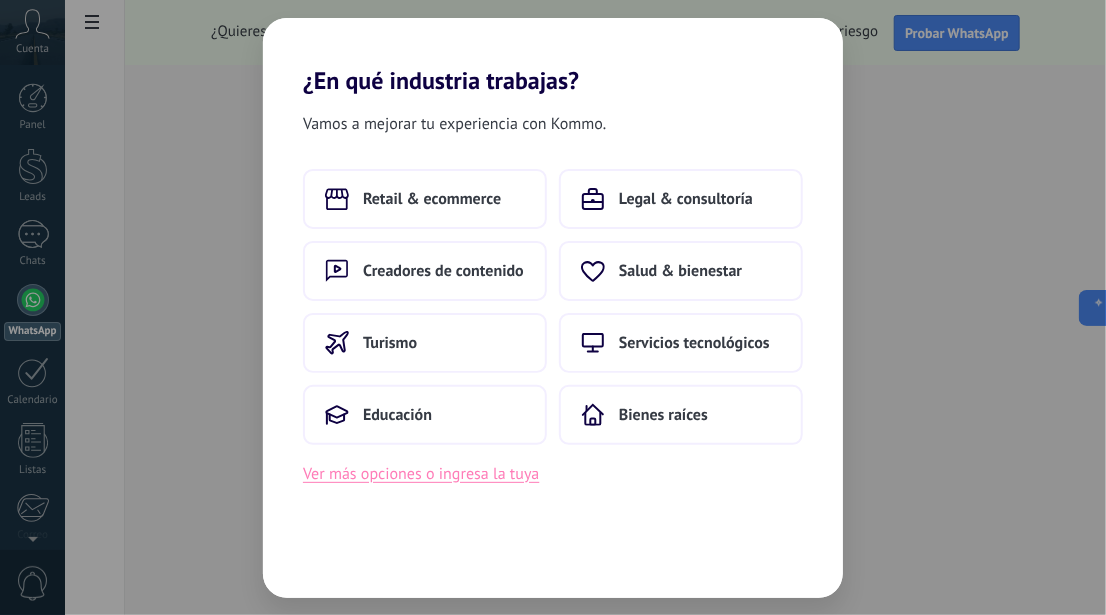 click on "Ver más opciones o ingresa la tuya" at bounding box center [421, 474] 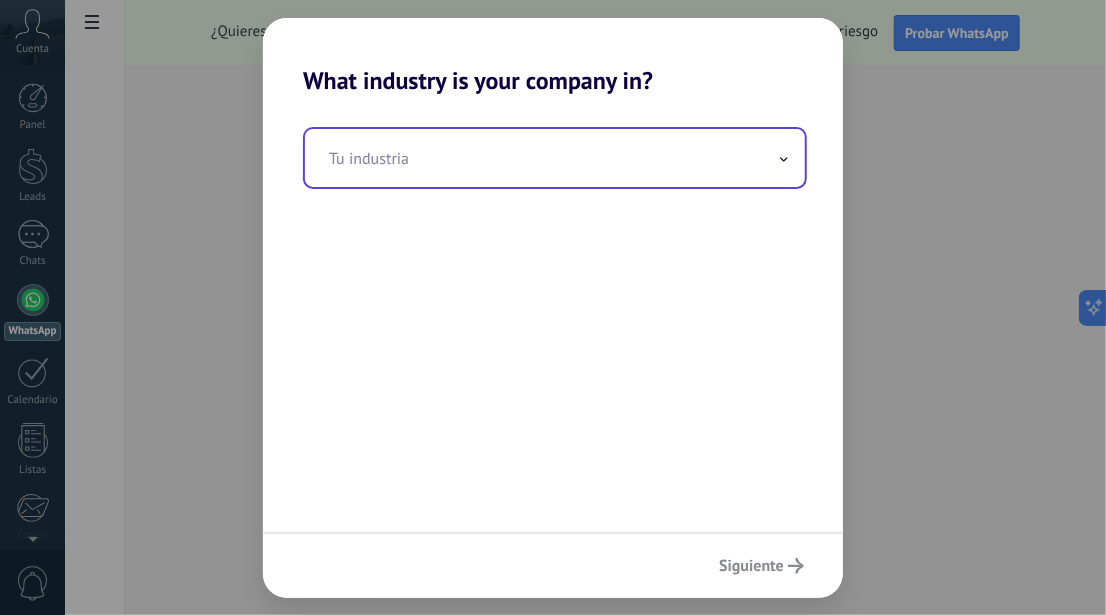 click at bounding box center [555, 158] 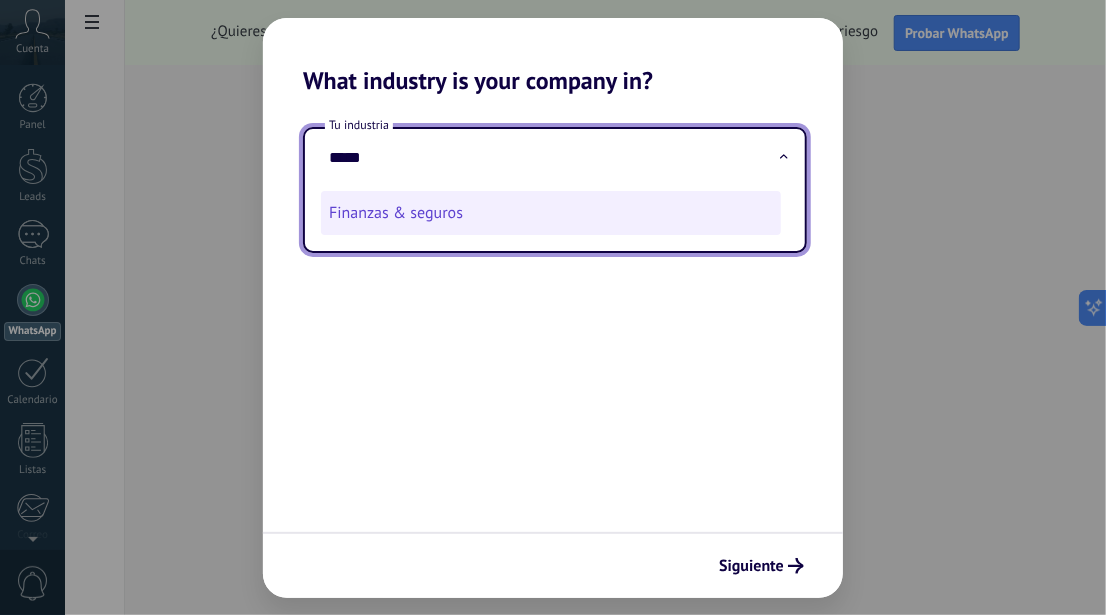 click on "Finanzas & seguros" at bounding box center [551, 213] 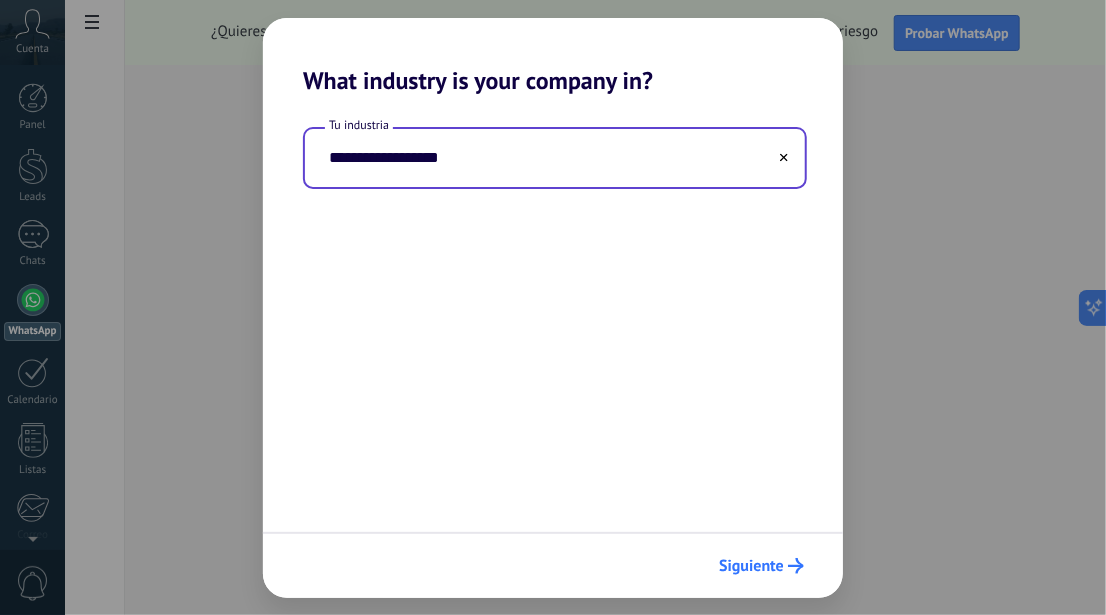 click on "Siguiente" at bounding box center (751, 566) 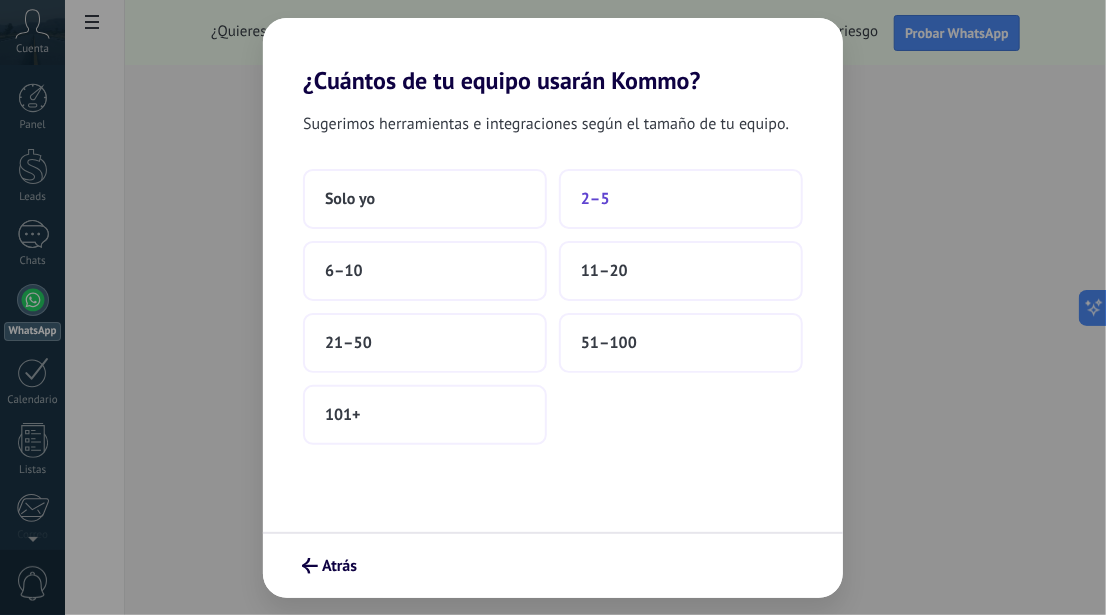 click on "2–5" at bounding box center (681, 199) 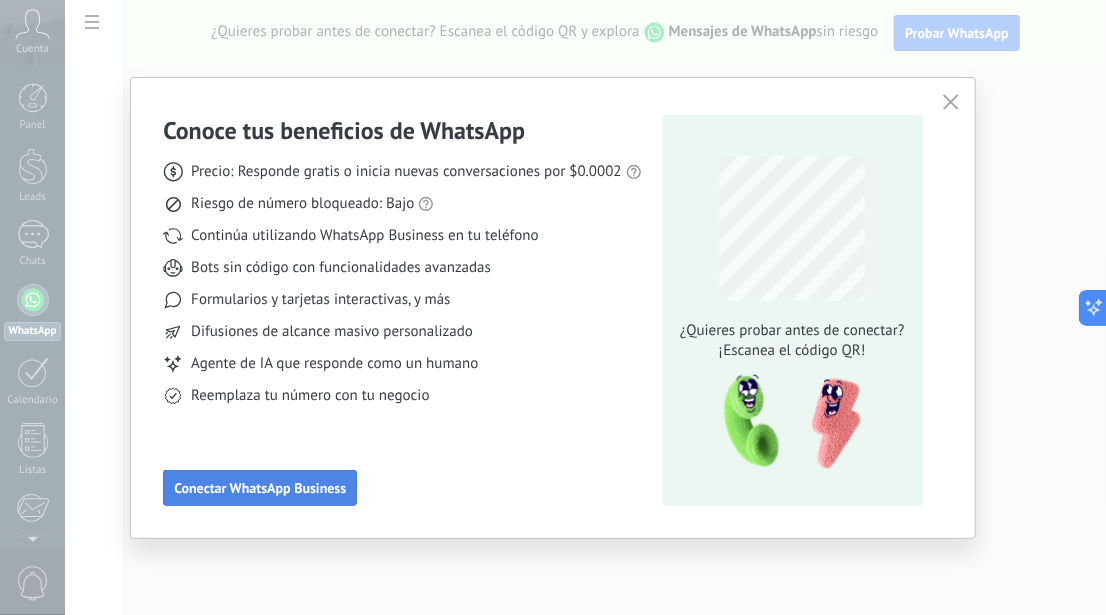 click on "Conectar WhatsApp Business" at bounding box center (260, 488) 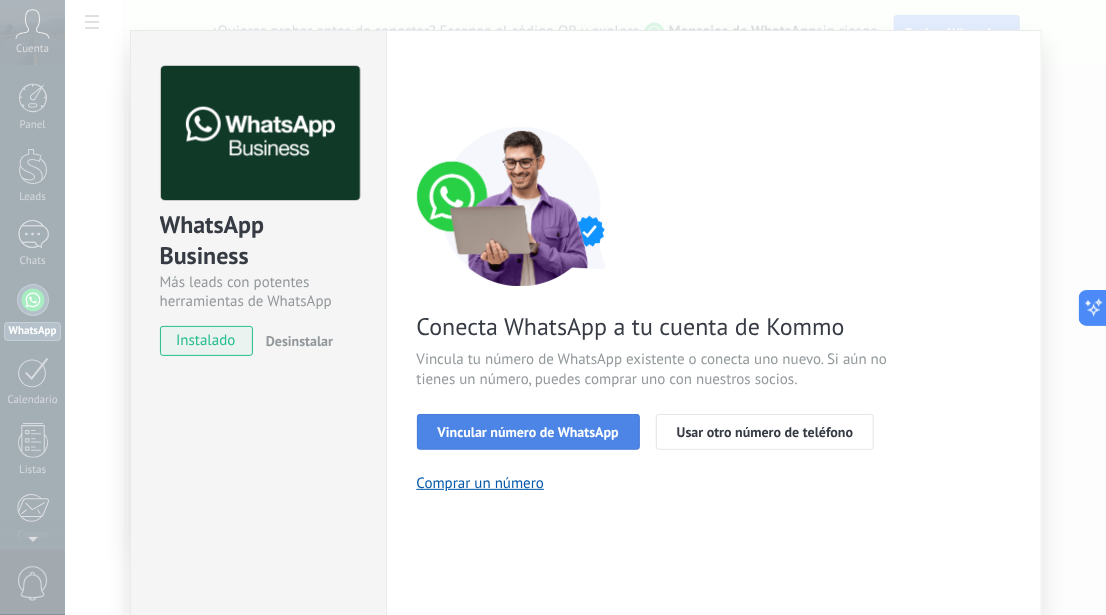 click on "Vincular número de WhatsApp" at bounding box center [528, 432] 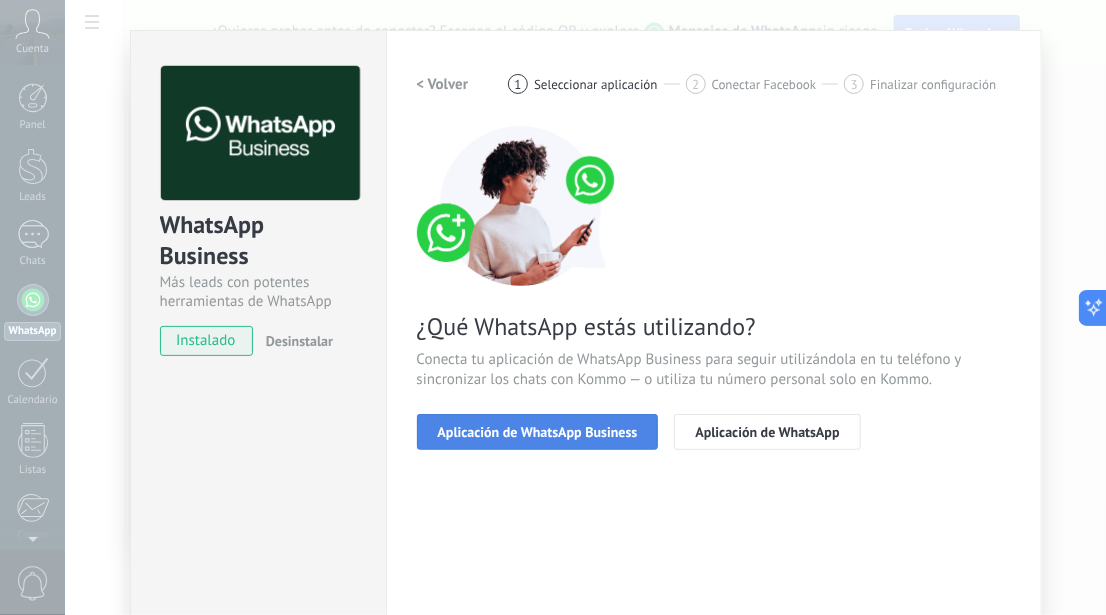 click on "Aplicación de WhatsApp Business" at bounding box center [538, 432] 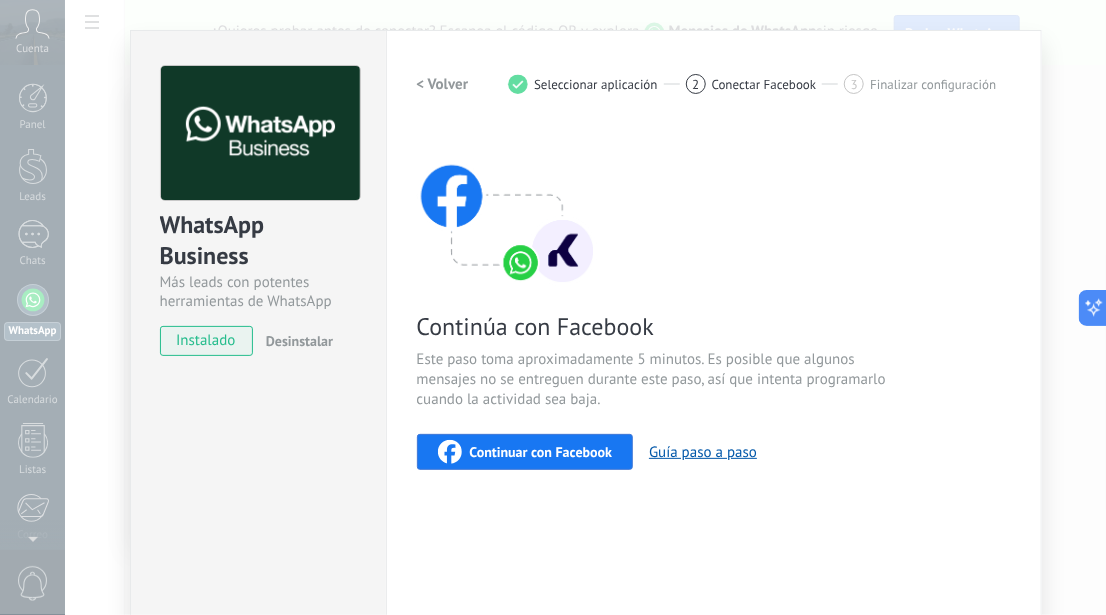 click on "Continuar con Facebook" at bounding box center (541, 452) 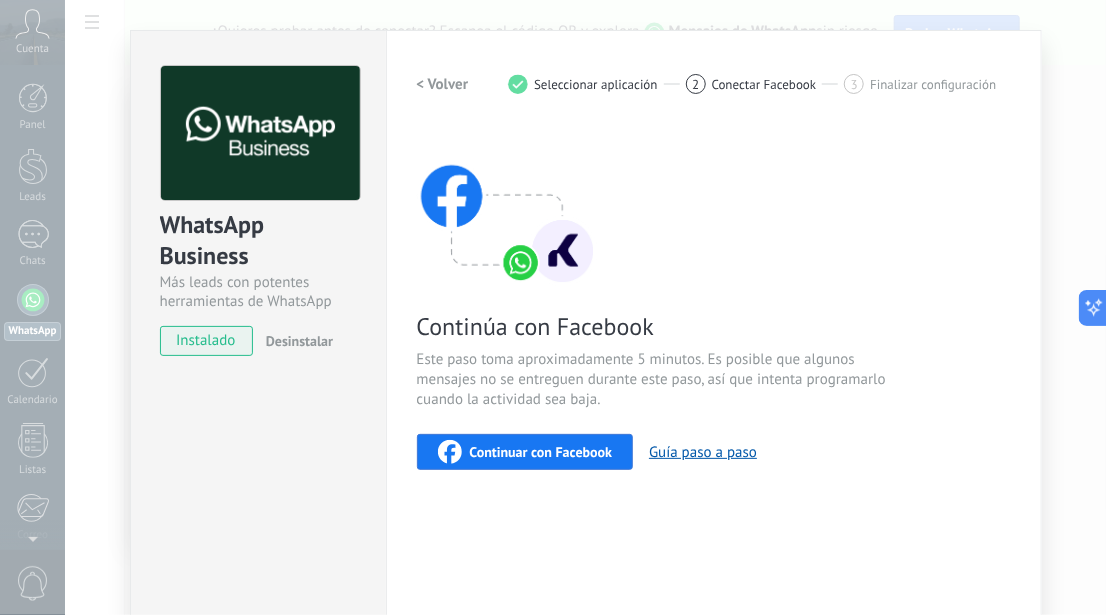 click on "WhatsApp Business Más leads con potentes herramientas de WhatsApp instalado Desinstalar ¿Quieres probar la integración primero?   Escanea el código QR   para ver cómo funciona. Configuraciones Autorizaciones This tab logs the users who have granted integration access to this account. If you want to to remove a user's ability to send requests to the account on behalf of this integration, you can revoke access. If access is revoked from all users, the integration will stop working. This app is installed, but no one has given it access yet. WhatsApp Cloud API más _:  Guardar < Volver 1 Seleccionar aplicación 2 Conectar Facebook  3 Finalizar configuración Continúa con Facebook Este paso toma aproximadamente 5 minutos. Es posible que algunos mensajes no se entreguen durante este paso, así que intenta programarlo cuando la actividad sea baja. Continuar con Facebook Guía paso a paso ¿Necesitas ayuda?" at bounding box center [585, 307] 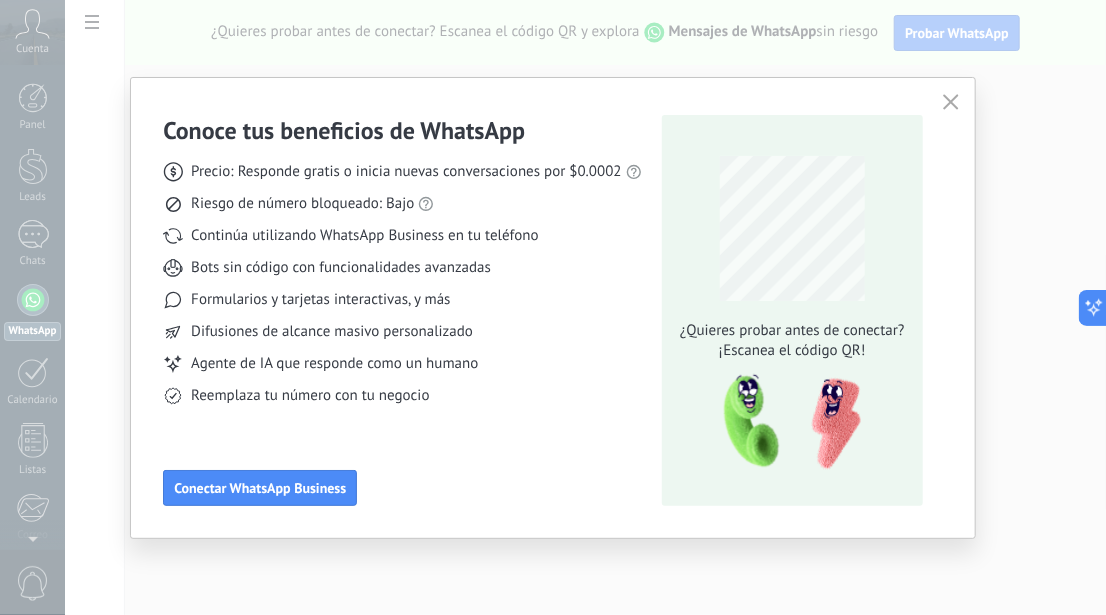 click on "Conoce tus beneficios de WhatsApp Precio: Responde gratis o inicia nuevas conversaciones por $0.0002 Riesgo de número bloqueado: Bajo Continúa utilizando WhatsApp Business en tu teléfono Bots sin código con funcionalidades avanzadas Formularios y tarjetas interactivas, y más Difusiones de alcance masivo personalizado Agente de IA que responde como un humano Reemplaza tu número con tu negocio Conectar WhatsApp Business ¿Quieres probar antes de conectar? ¡Escanea el código QR!" at bounding box center (553, 307) 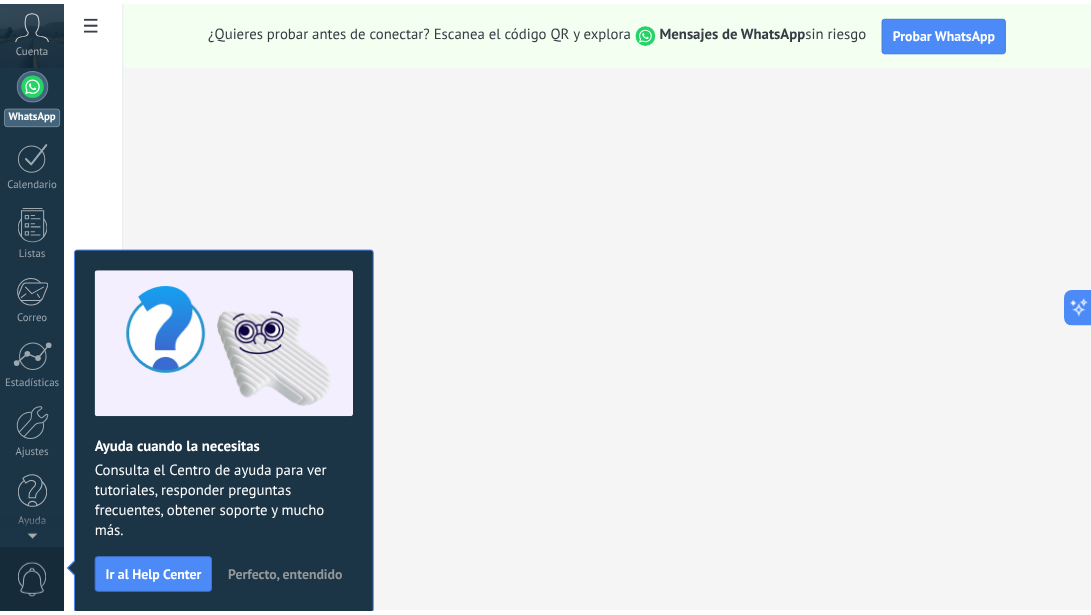 scroll, scrollTop: 0, scrollLeft: 0, axis: both 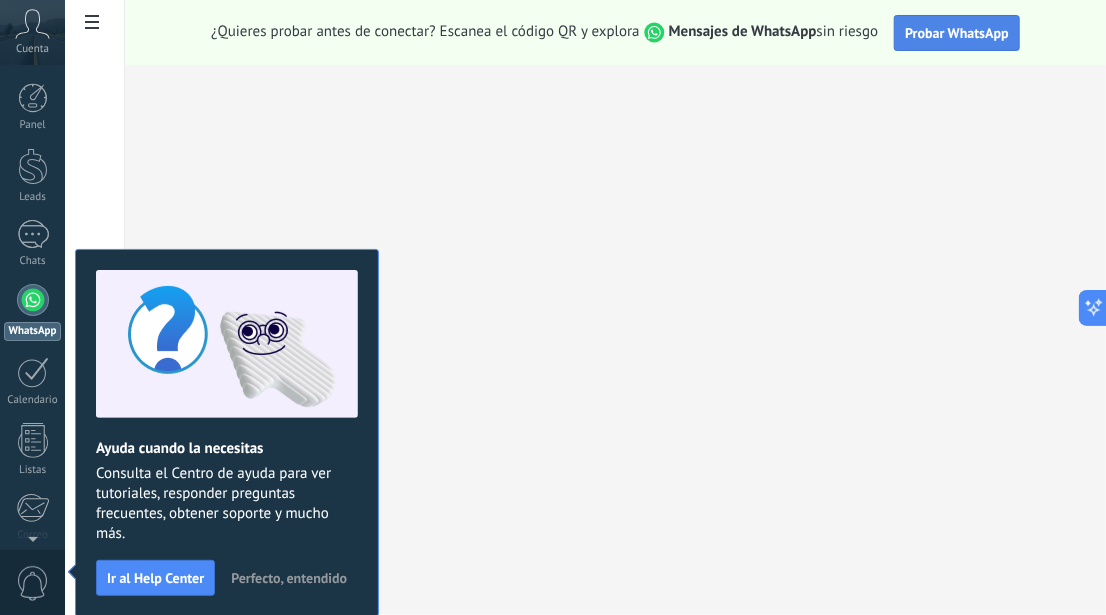 click on "Probar WhatsApp" at bounding box center [957, 33] 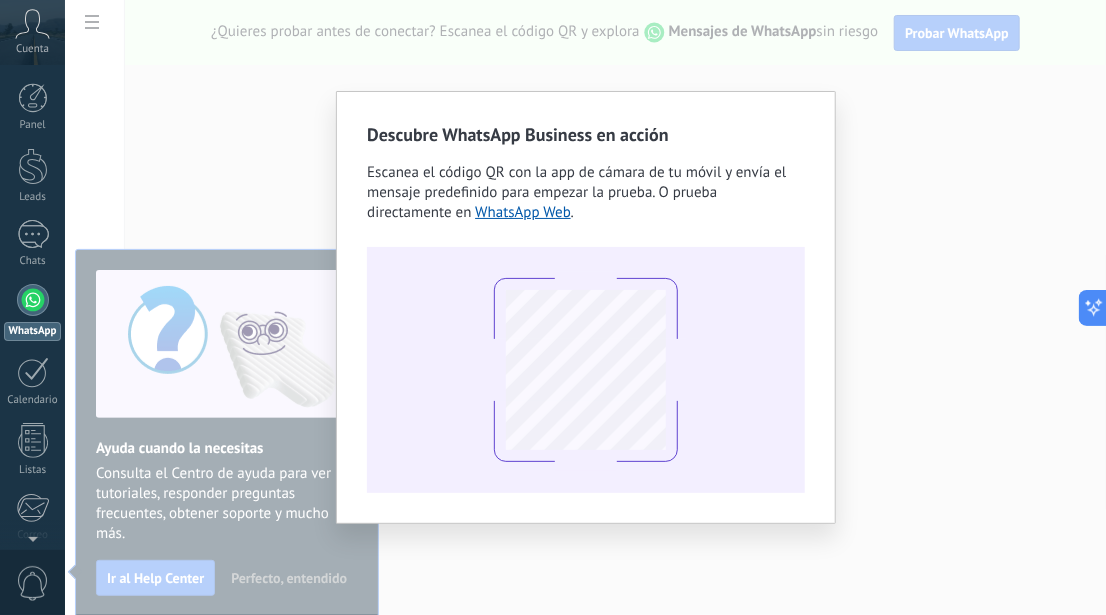 click on "Descubre WhatsApp Business en acción Escanea el código QR con la app de cámara de tu móvil y envía el mensaje predefinido para empezar la prueba. O prueba directamente en   WhatsApp Web ." at bounding box center (585, 307) 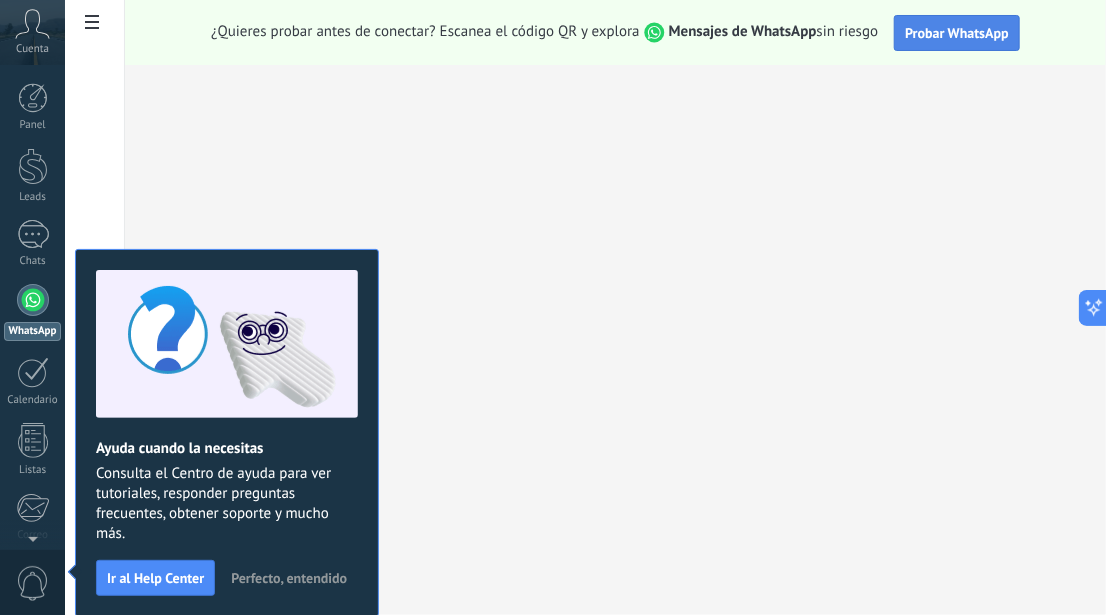 click on "Probar WhatsApp" at bounding box center (957, 33) 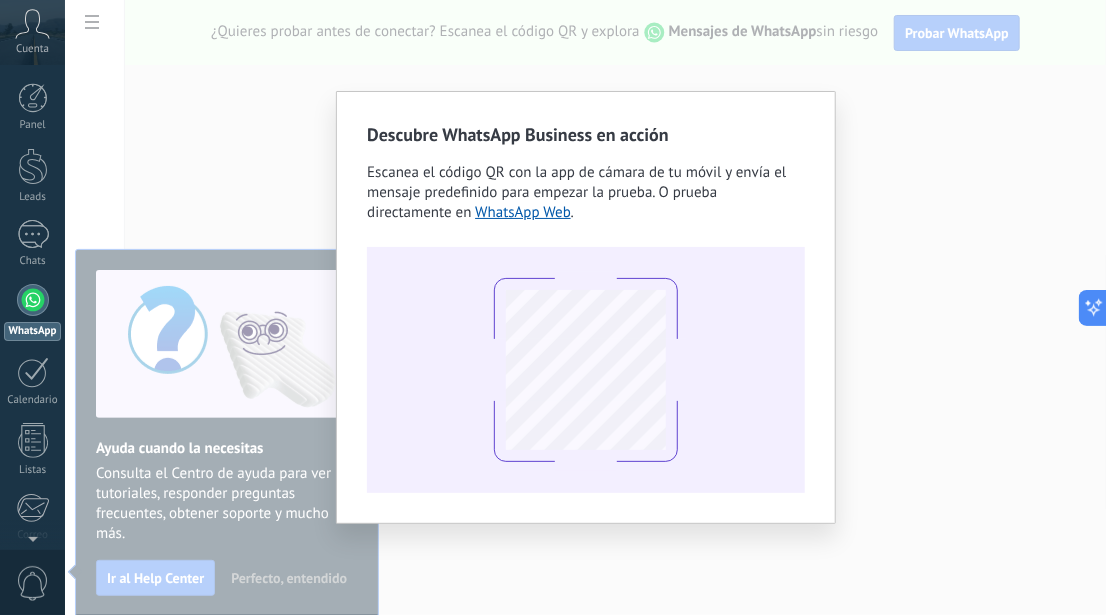 click on "Descubre WhatsApp Business en acción Escanea el código QR con la app de cámara de tu móvil y envía el mensaje predefinido para empezar la prueba. O prueba directamente en   WhatsApp Web ." at bounding box center [585, 307] 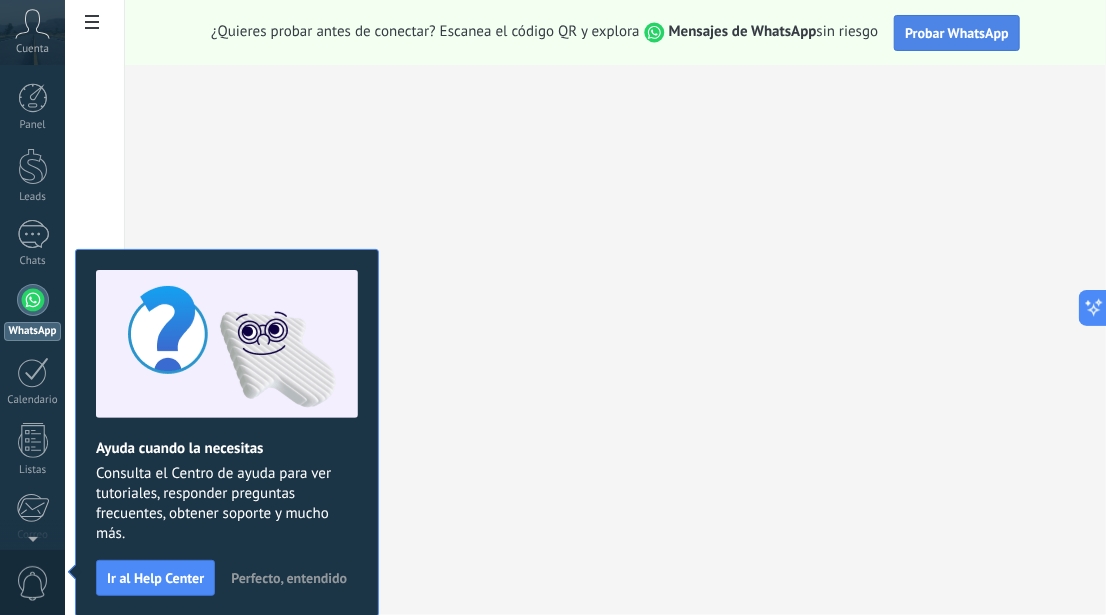 click on "Probar WhatsApp" at bounding box center [957, 33] 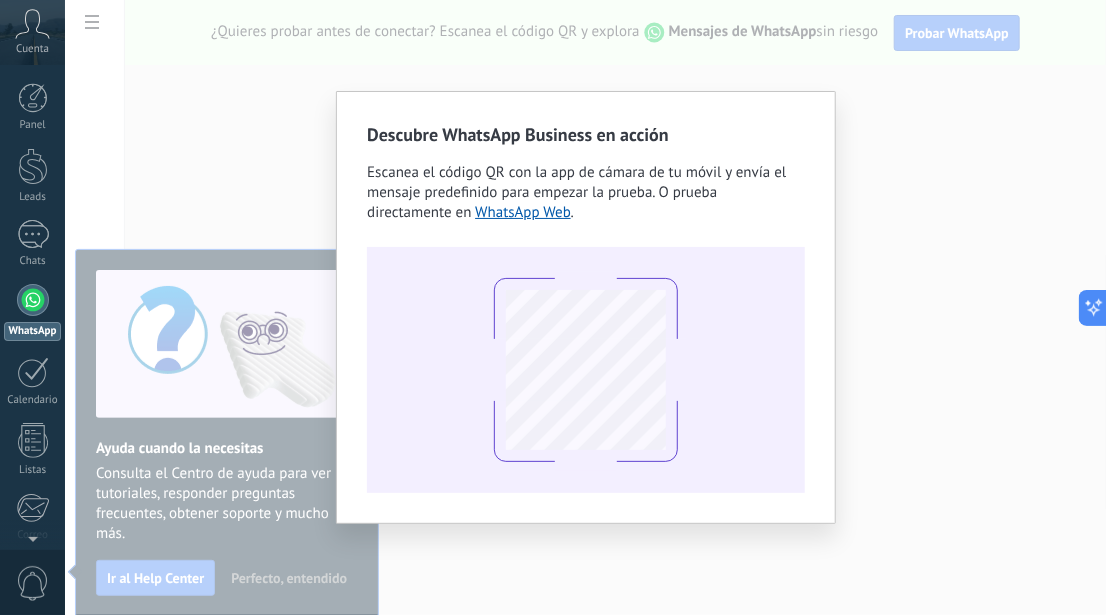 click on "Descubre WhatsApp Business en acción Escanea el código QR con la app de cámara de tu móvil y envía el mensaje predefinido para empezar la prueba. O prueba directamente en   WhatsApp Web ." at bounding box center [585, 307] 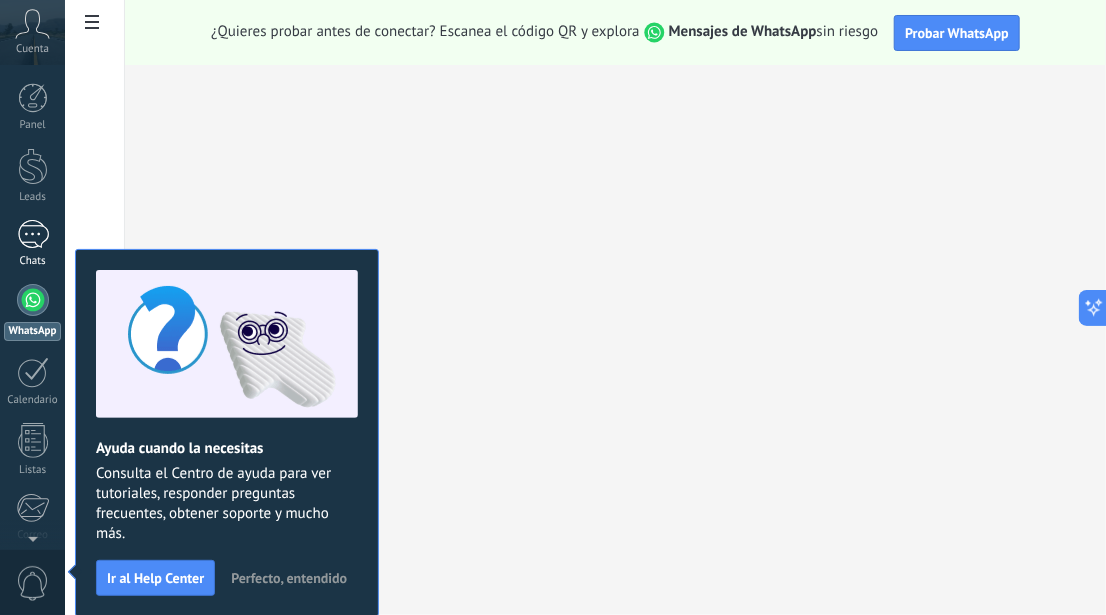 click at bounding box center (33, 234) 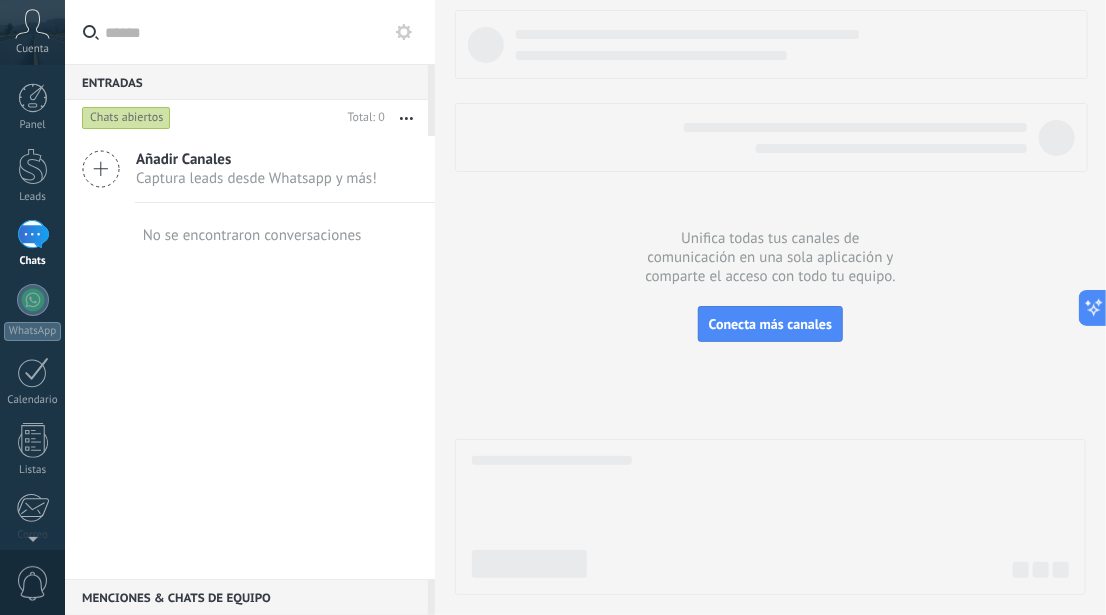 click on "Cuenta" at bounding box center (32, 49) 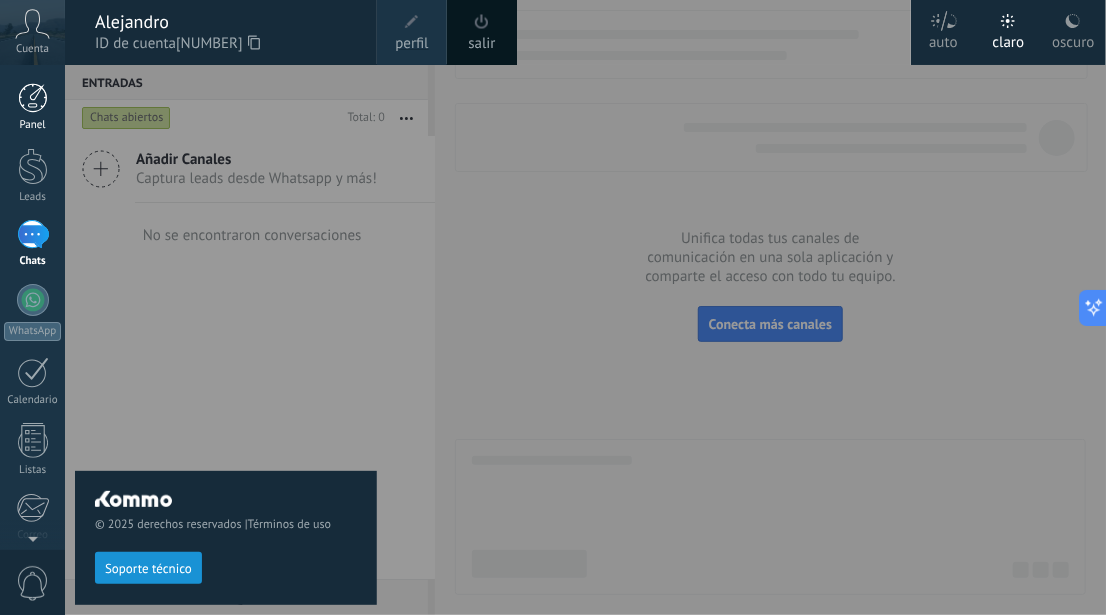 click at bounding box center (33, 98) 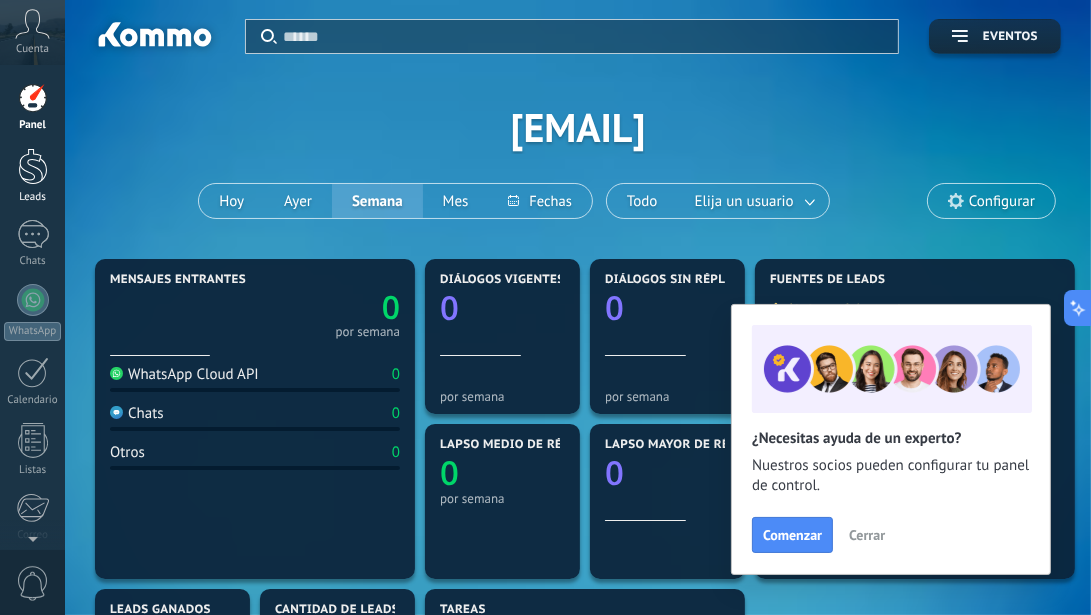 click at bounding box center [33, 166] 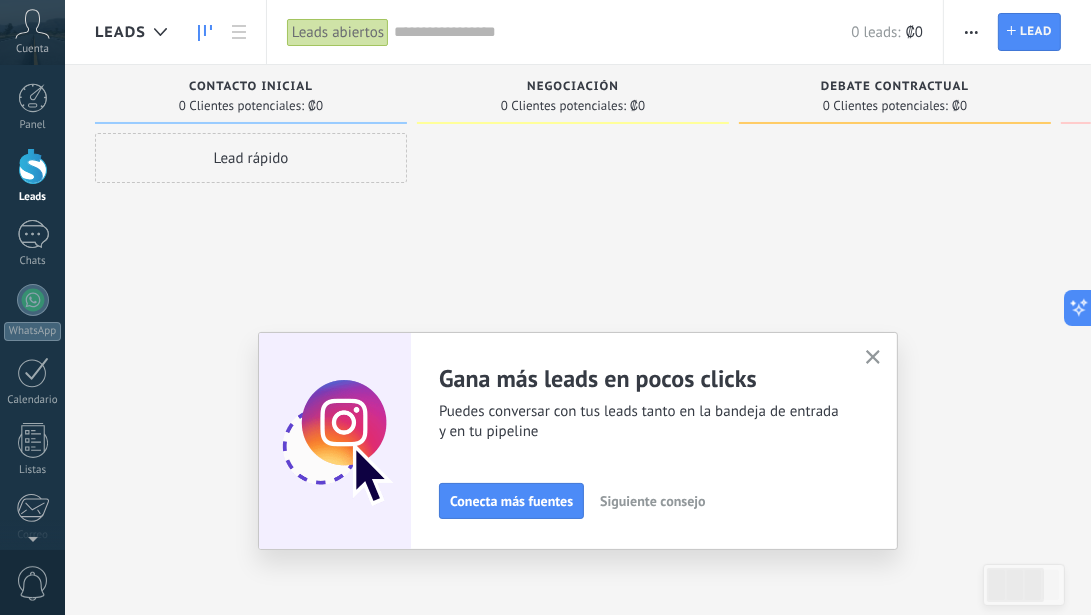 click on "Leads" at bounding box center [32, 176] 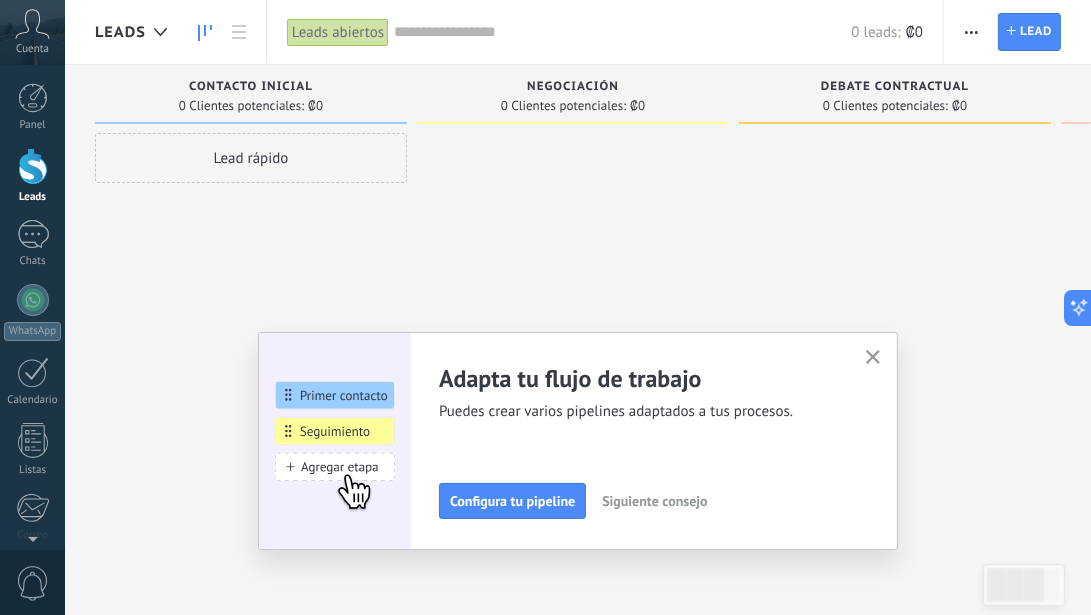 click on "Lead rápido" at bounding box center [251, 158] 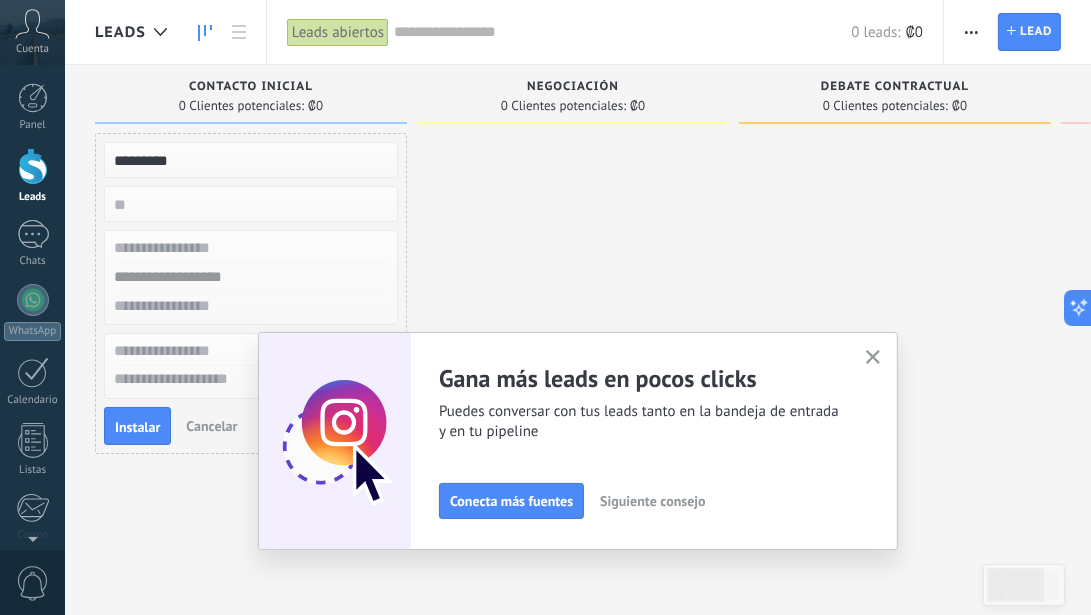 type on "*********" 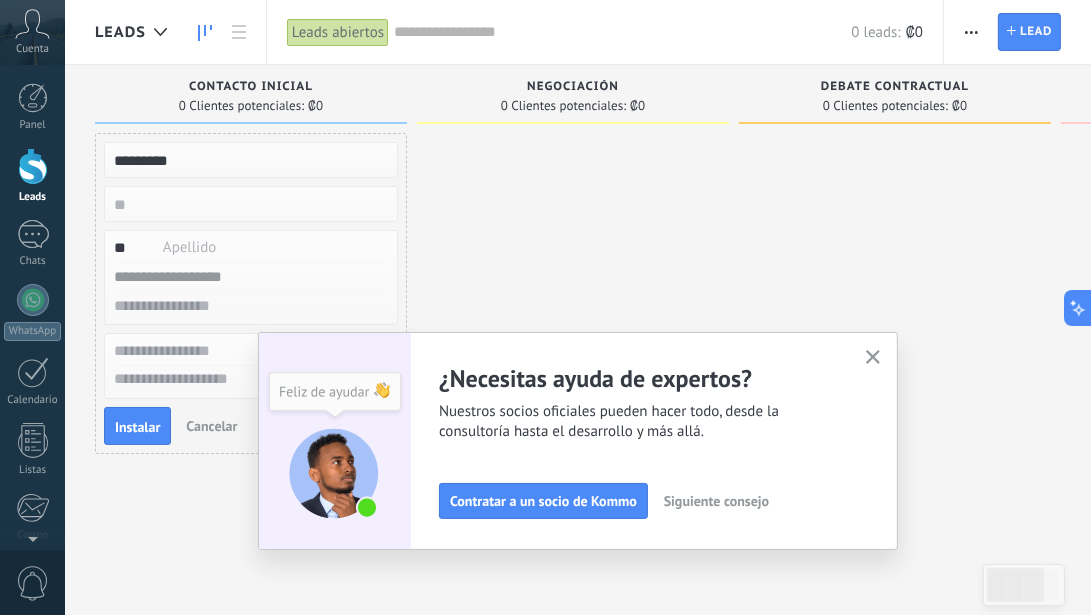 type on "*" 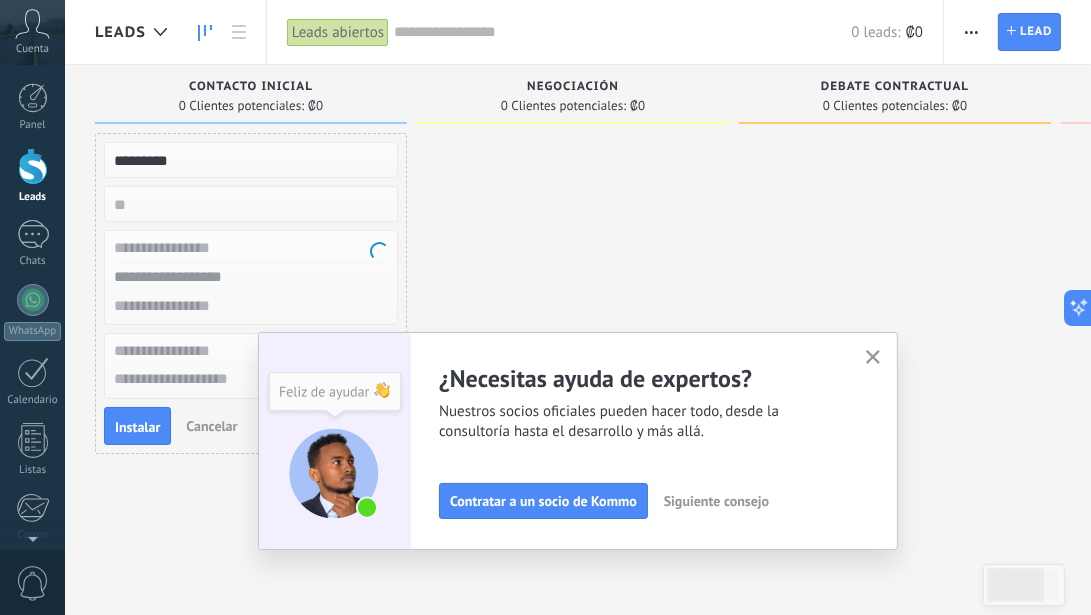 click at bounding box center (249, 248) 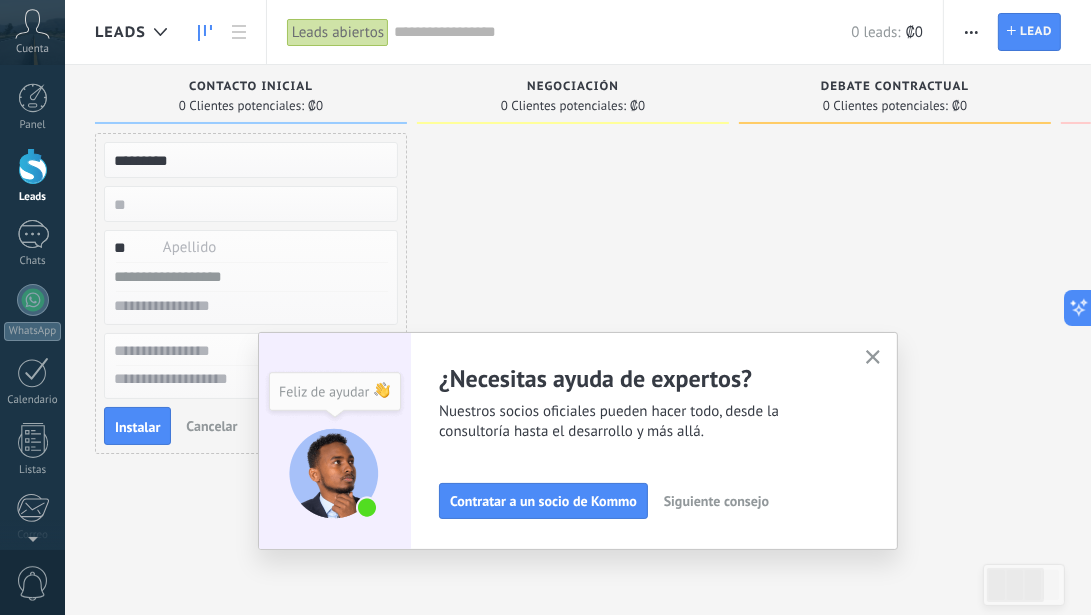 type on "*" 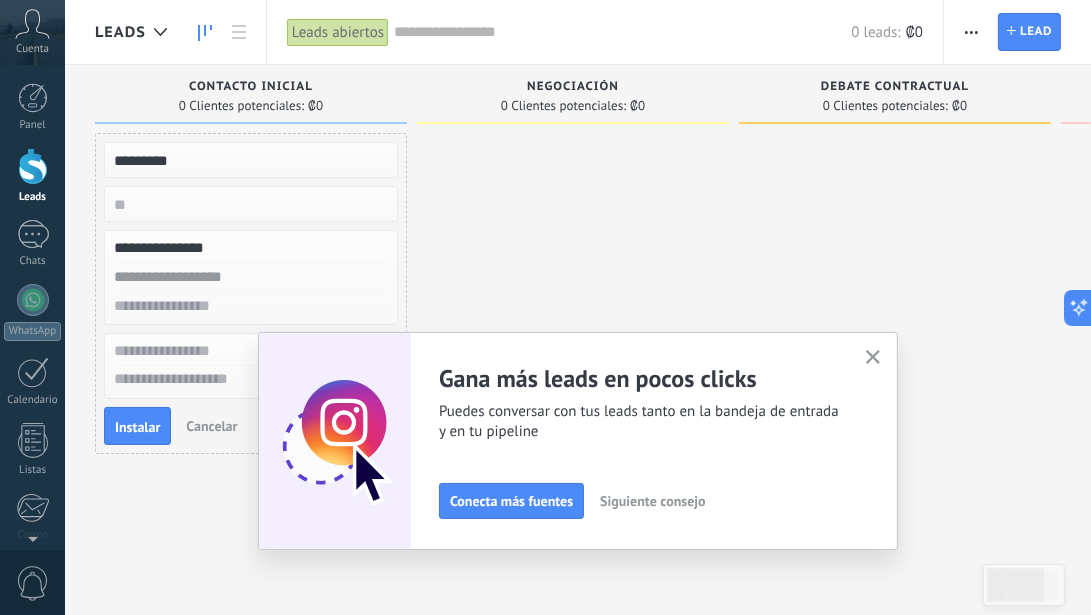 type on "**********" 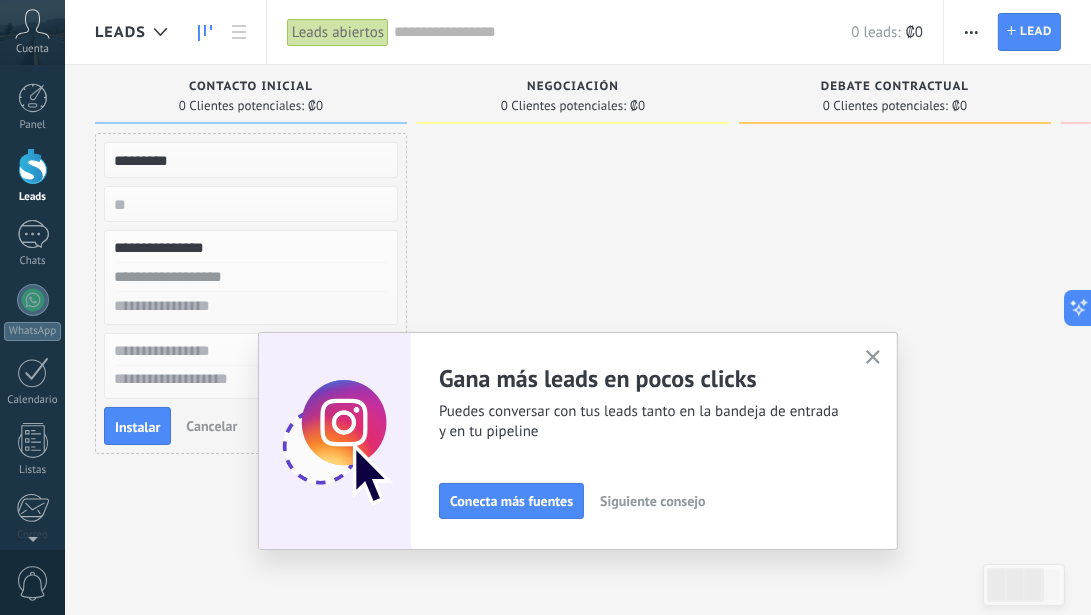 click at bounding box center (249, 277) 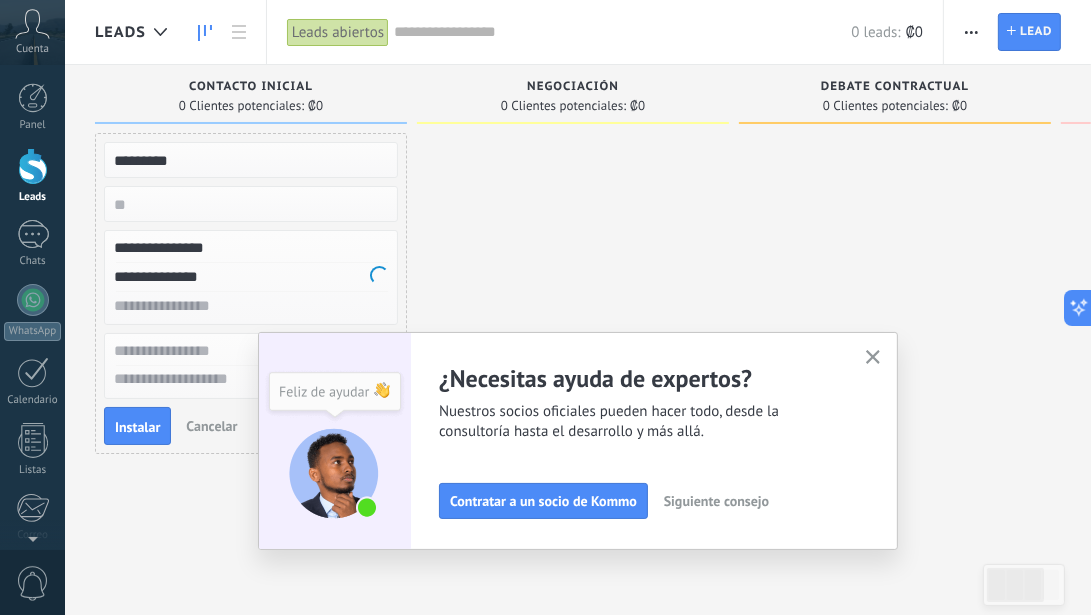 type on "**********" 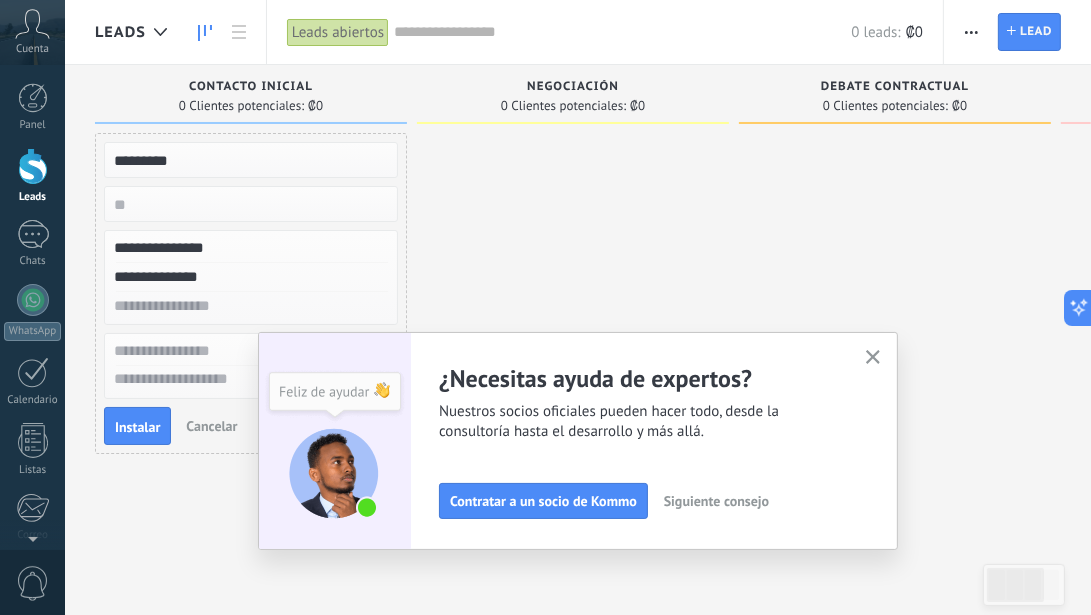 click at bounding box center [249, 306] 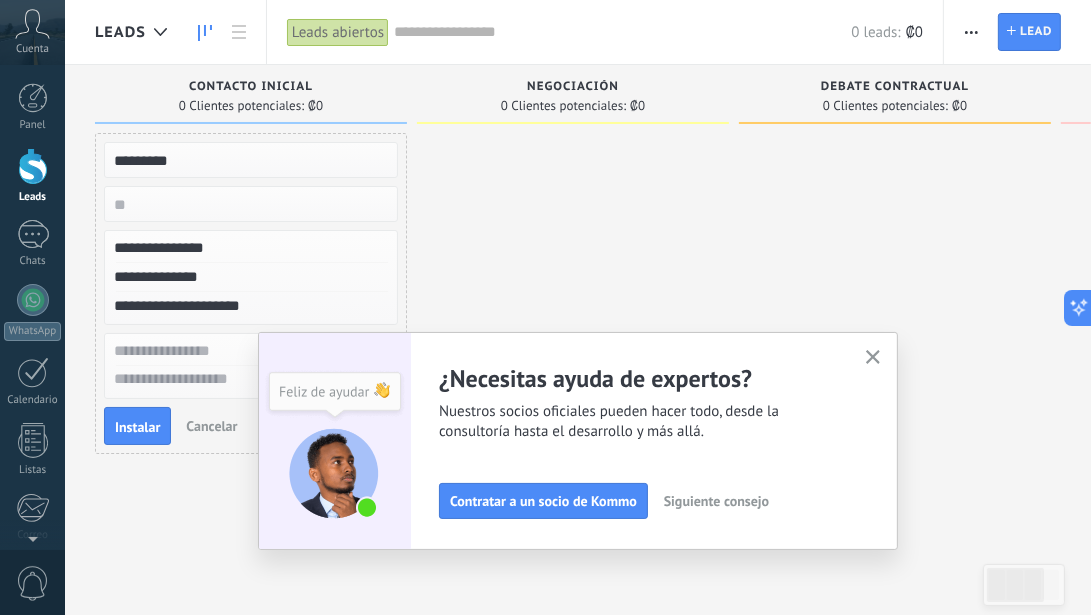 type on "**********" 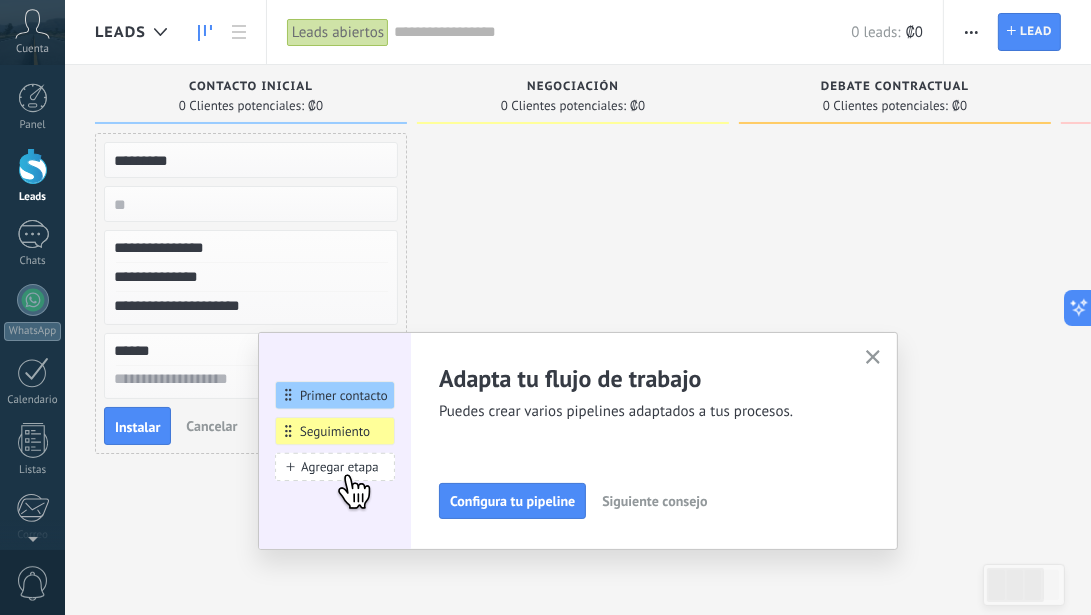 type on "******" 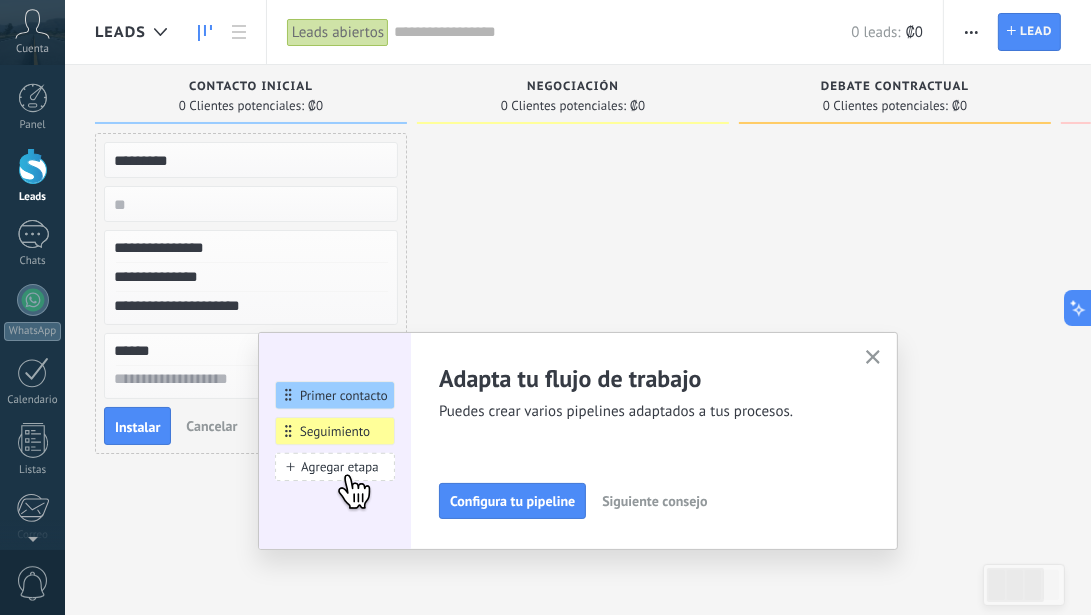 type on "*" 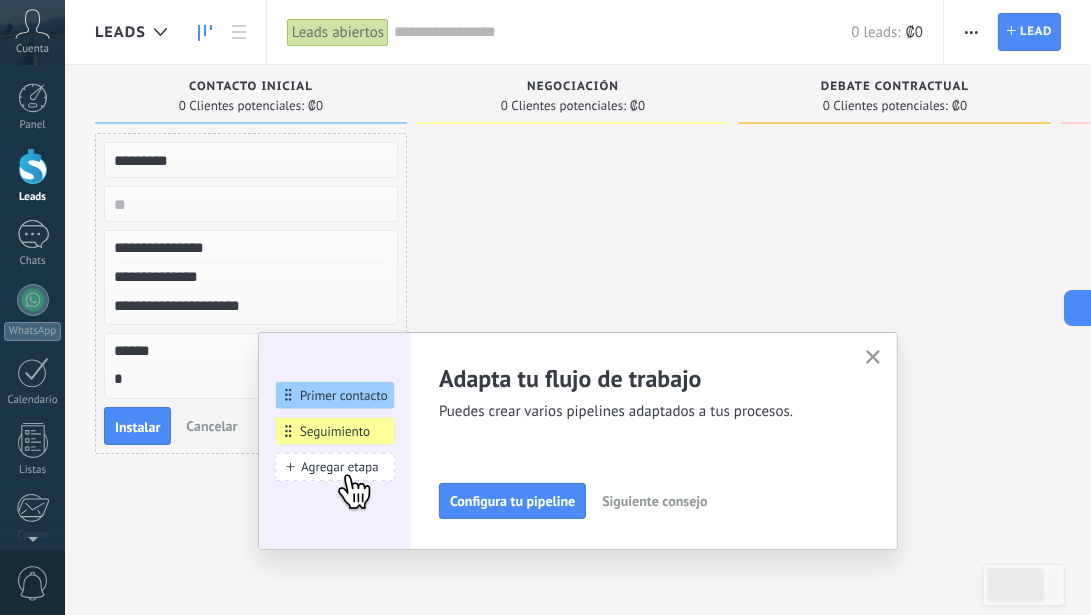 type on "**" 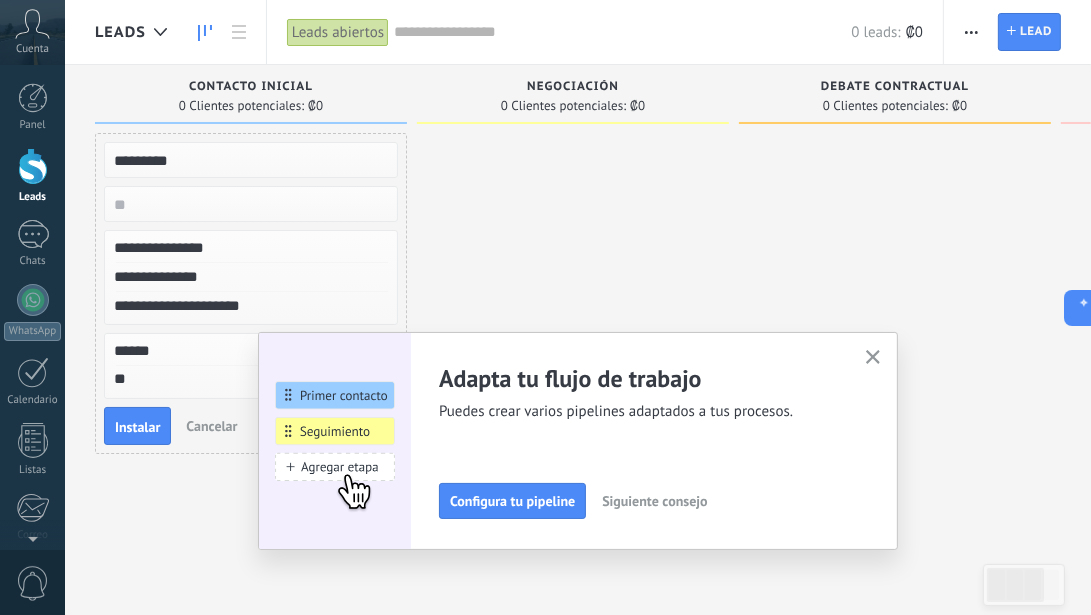 type on "***" 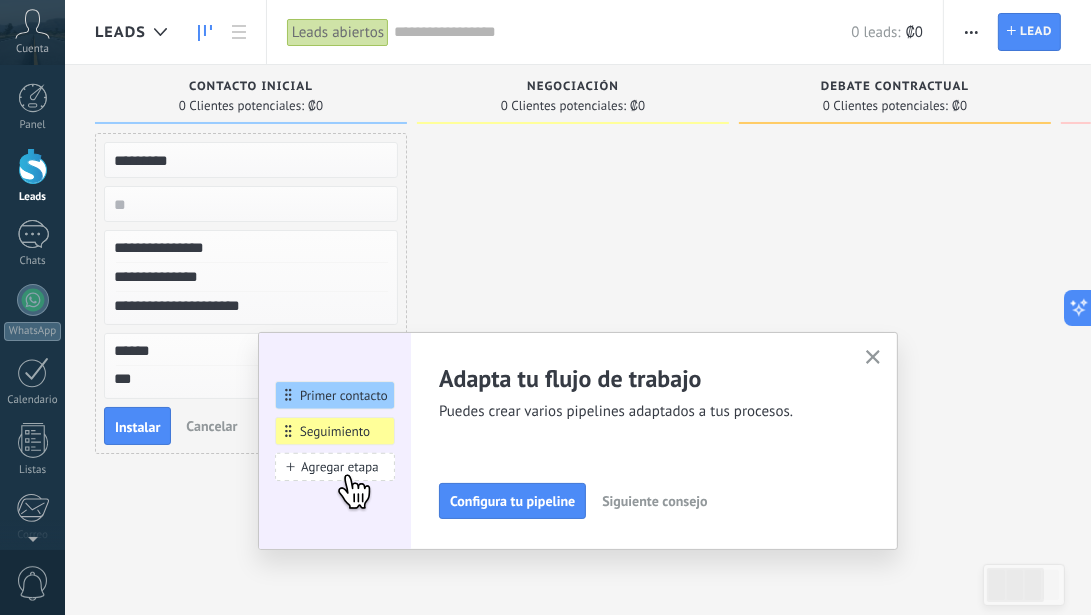 type on "****" 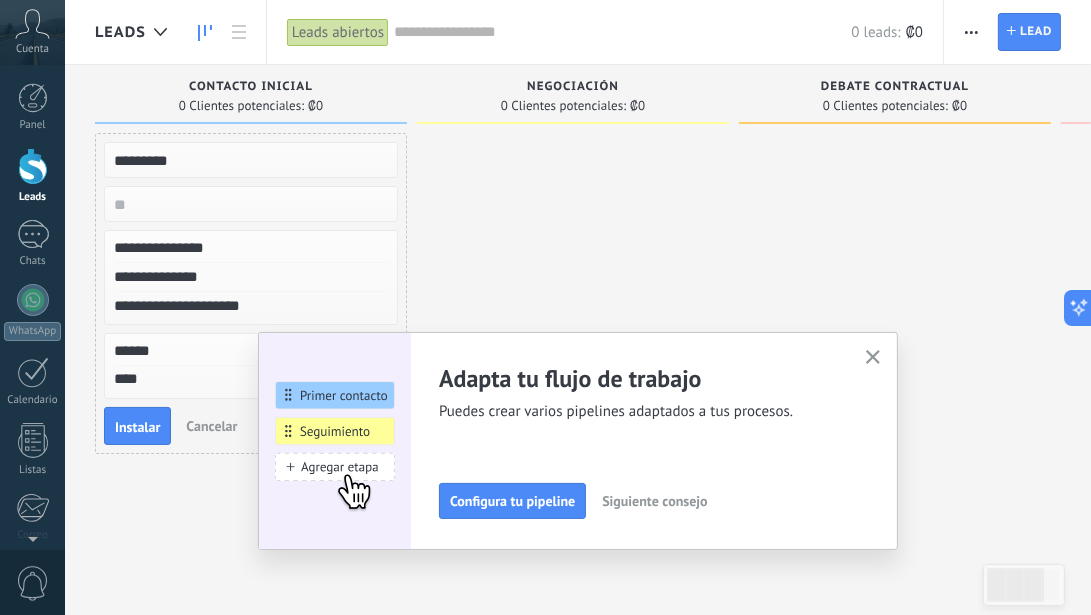 type on "*****" 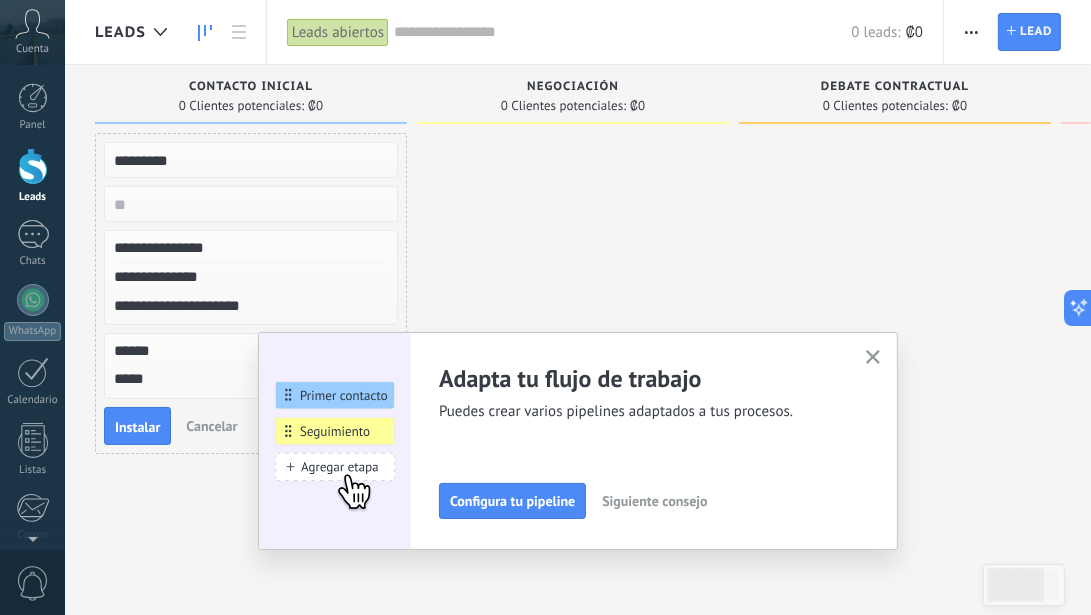type on "******" 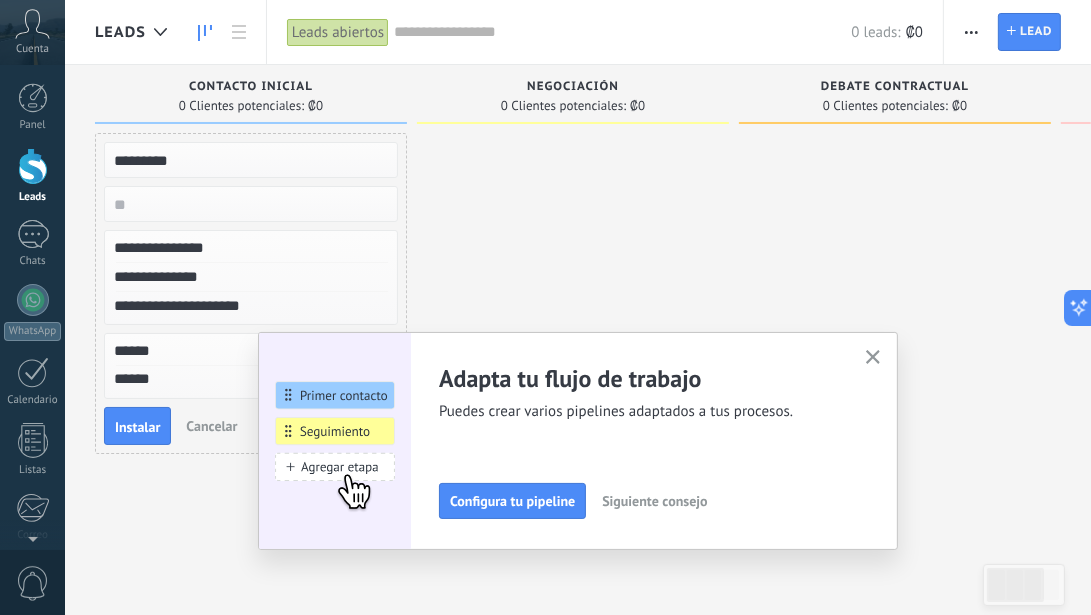 scroll, scrollTop: 19, scrollLeft: 0, axis: vertical 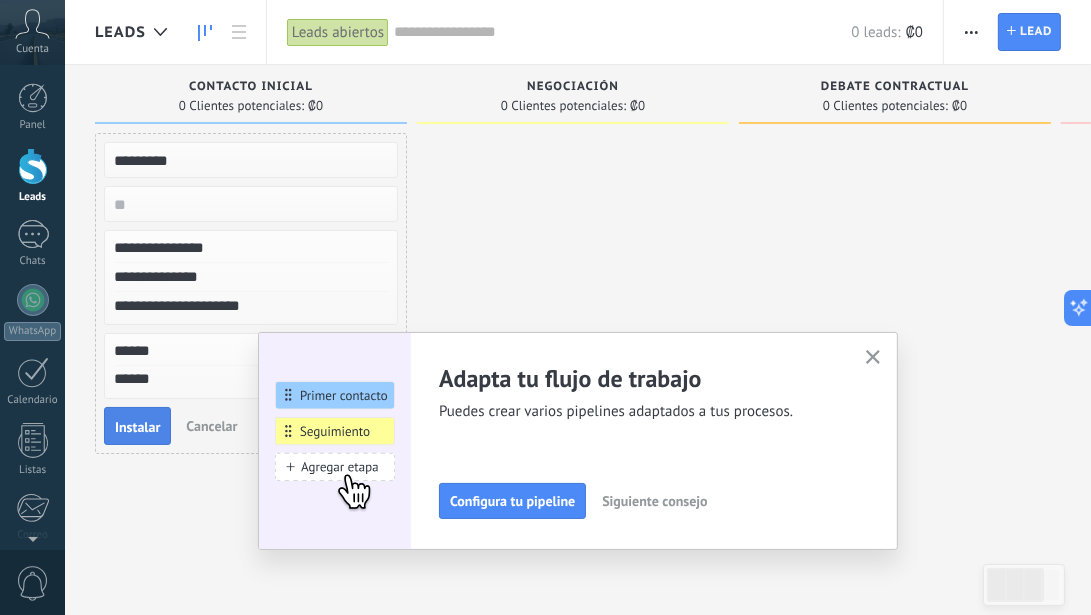 type on "******" 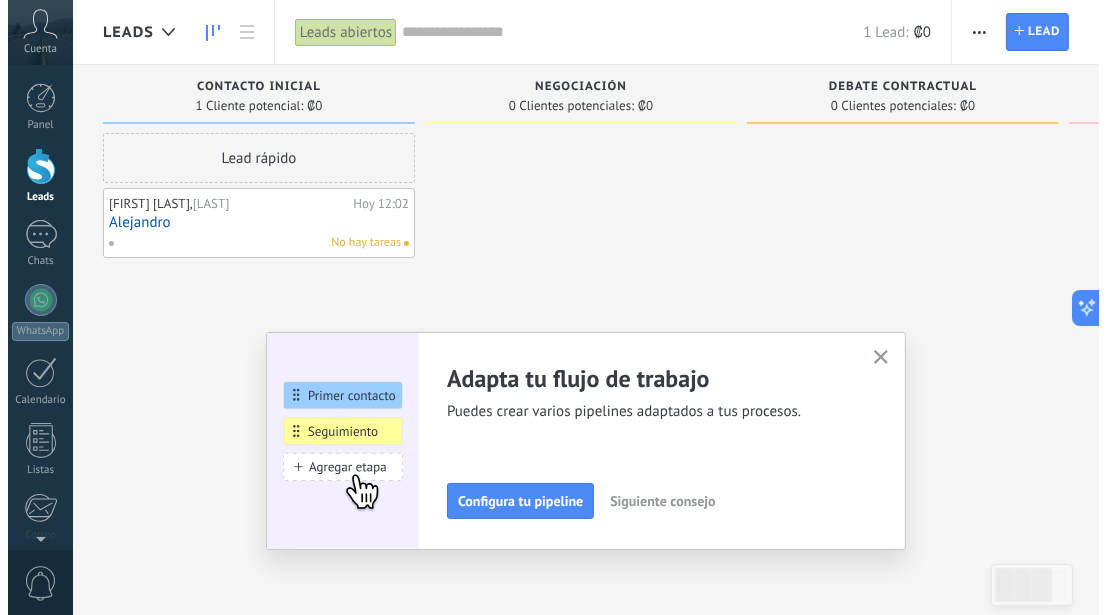 scroll, scrollTop: 19, scrollLeft: 0, axis: vertical 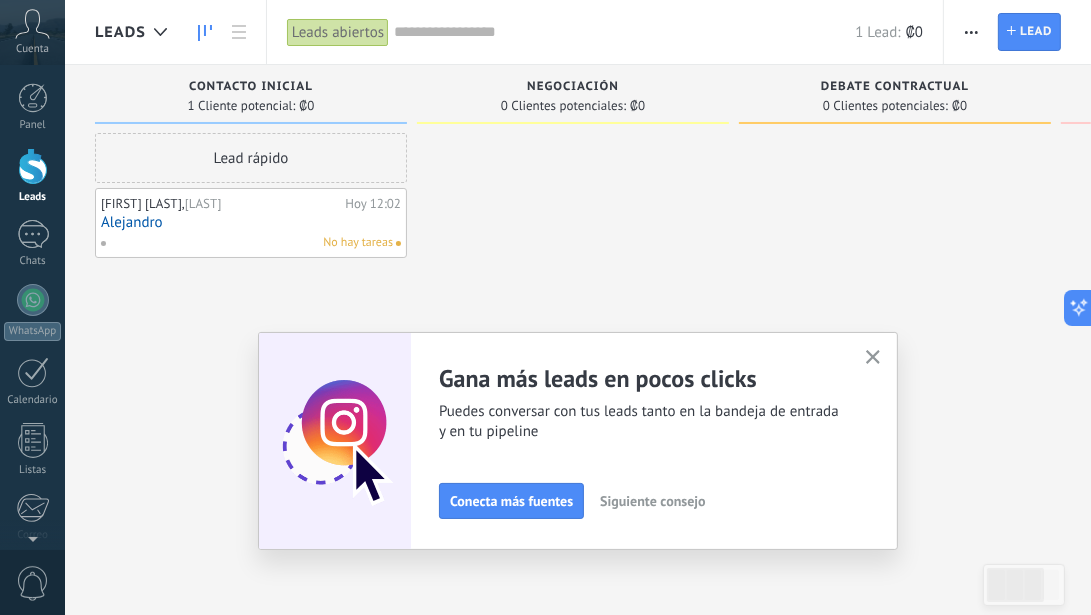 click on "No hay tareas" at bounding box center [246, 243] 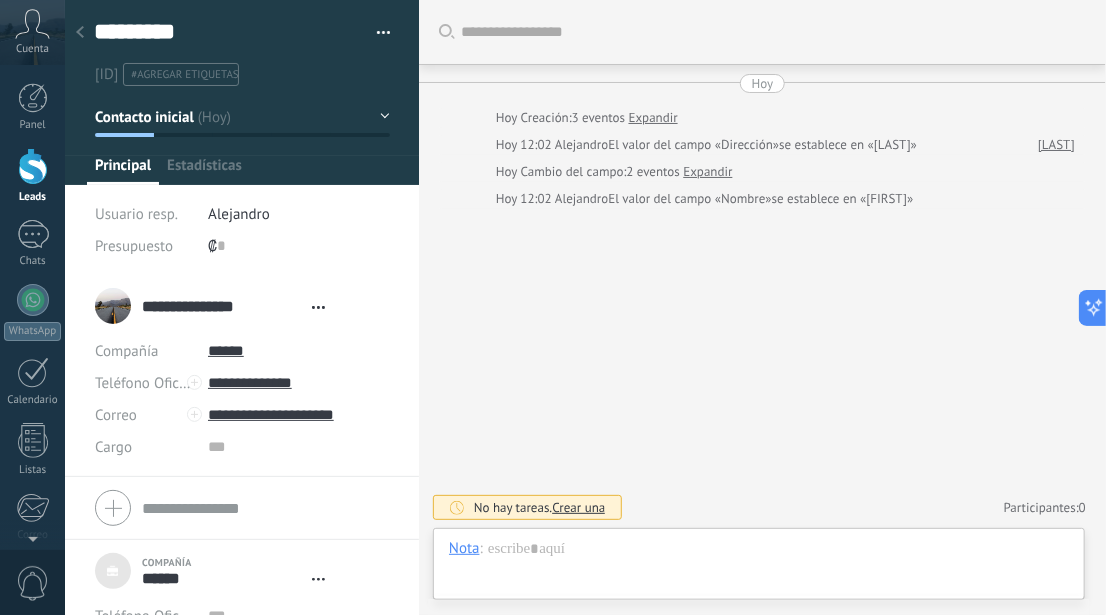 type on "******" 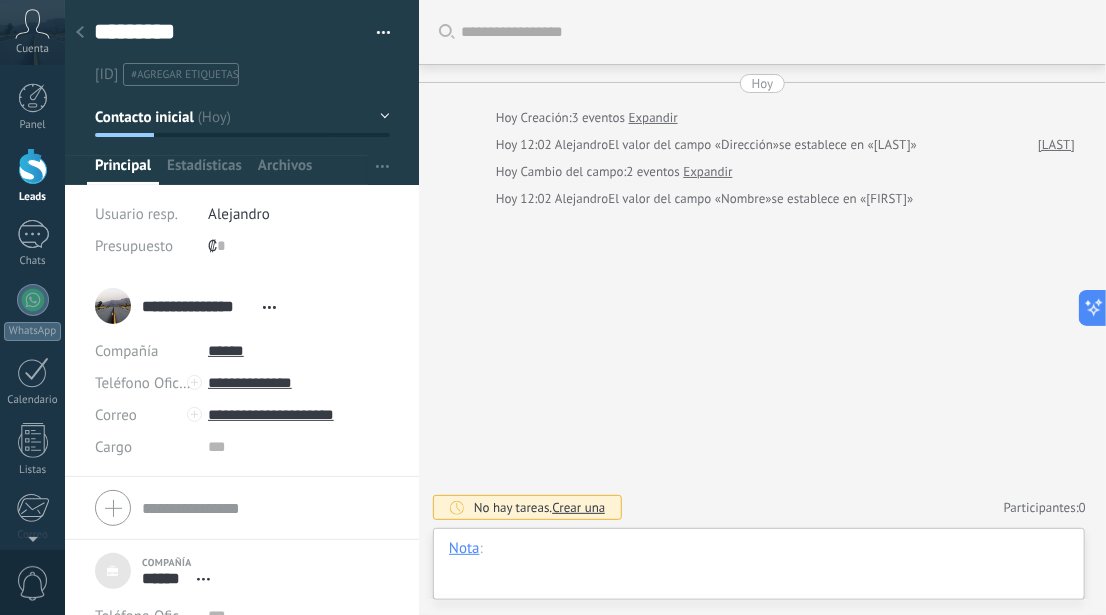 click at bounding box center (759, 569) 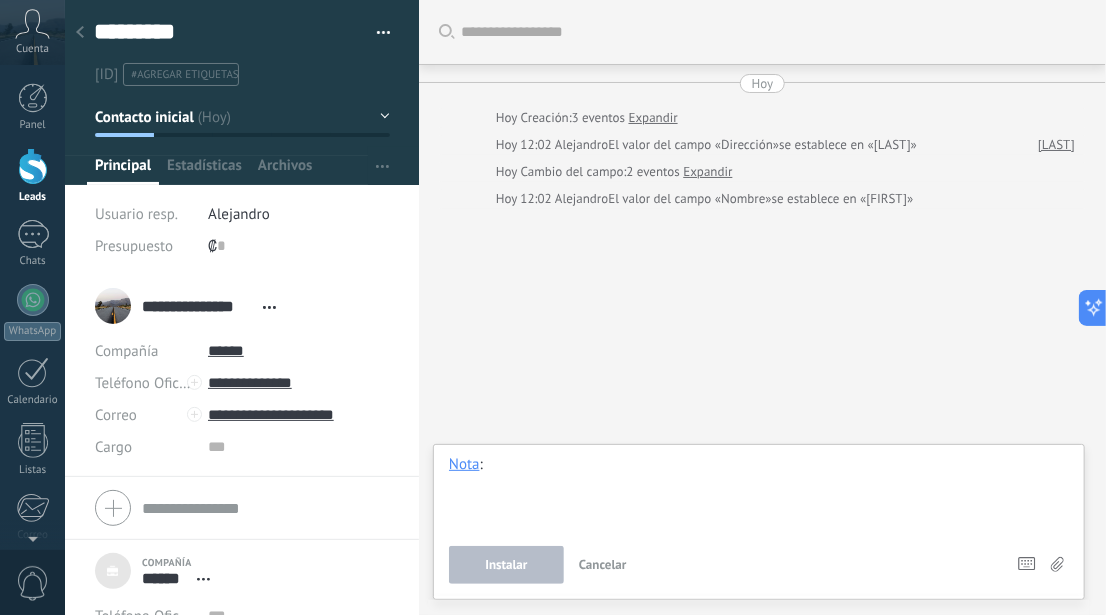 type 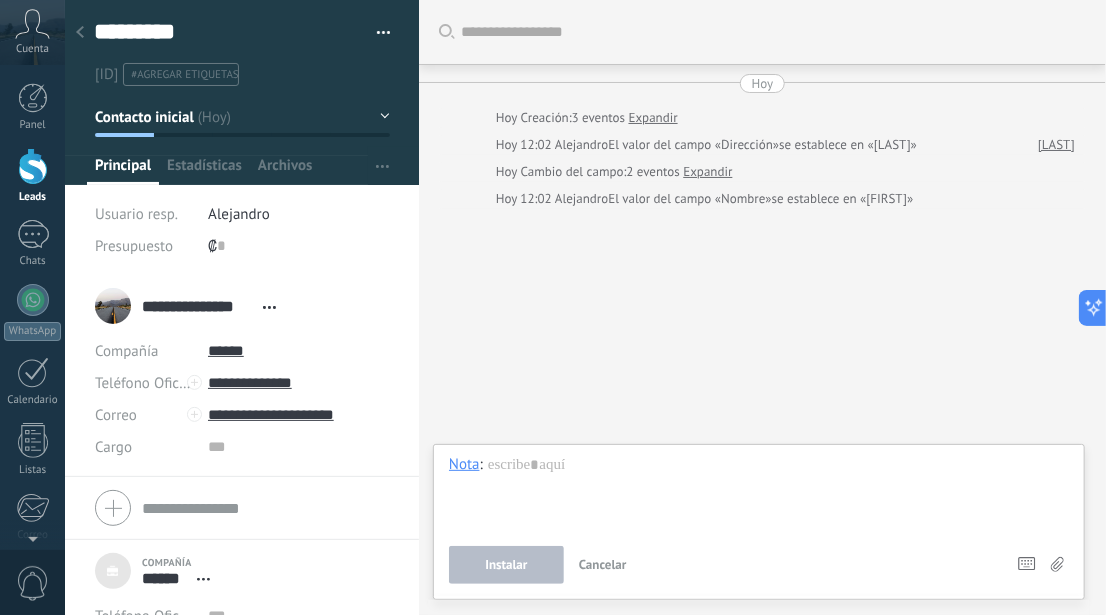 click on "Buscar Carga más Hoy Hoy Creación:  3  eventos   Expandir Hoy 12:02 [FIRST]  El valor del campo «Dirección»  se establece en «[LAST]» [LAST] Hoy Cambio del campo:  2  eventos   Expandir Hoy 12:02 [FIRST]  El valor del campo «Nombre»  se establece en «[FIRST]» No hay tareas.  Crear una Participantes:  0 Agregar usuario Bots:  0" at bounding box center (762, 307) 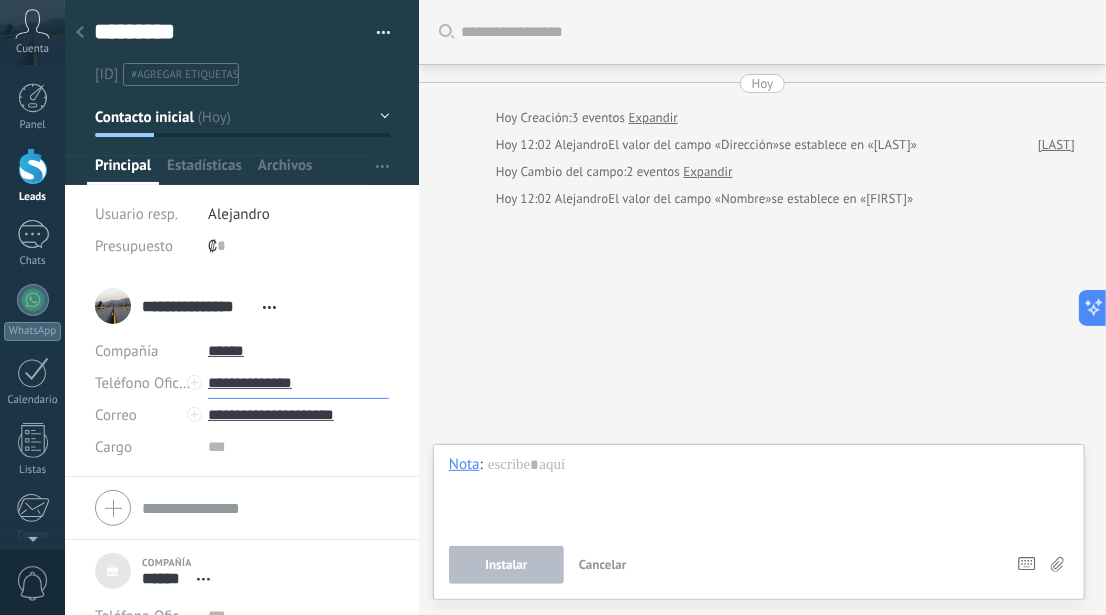 click on "**********" at bounding box center [298, 383] 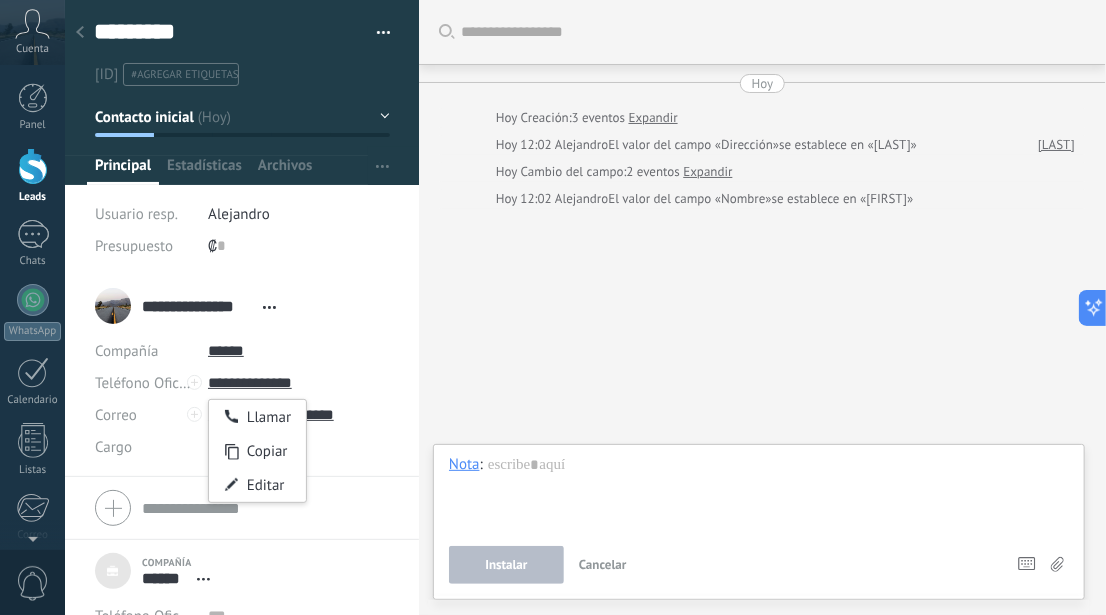 type on "**********" 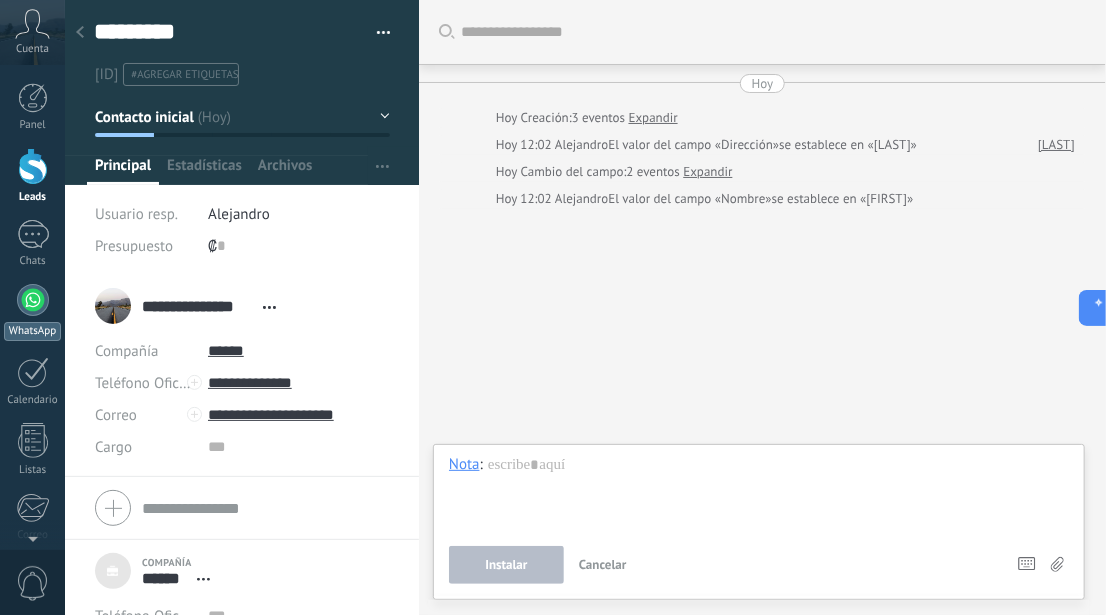 click at bounding box center (33, 300) 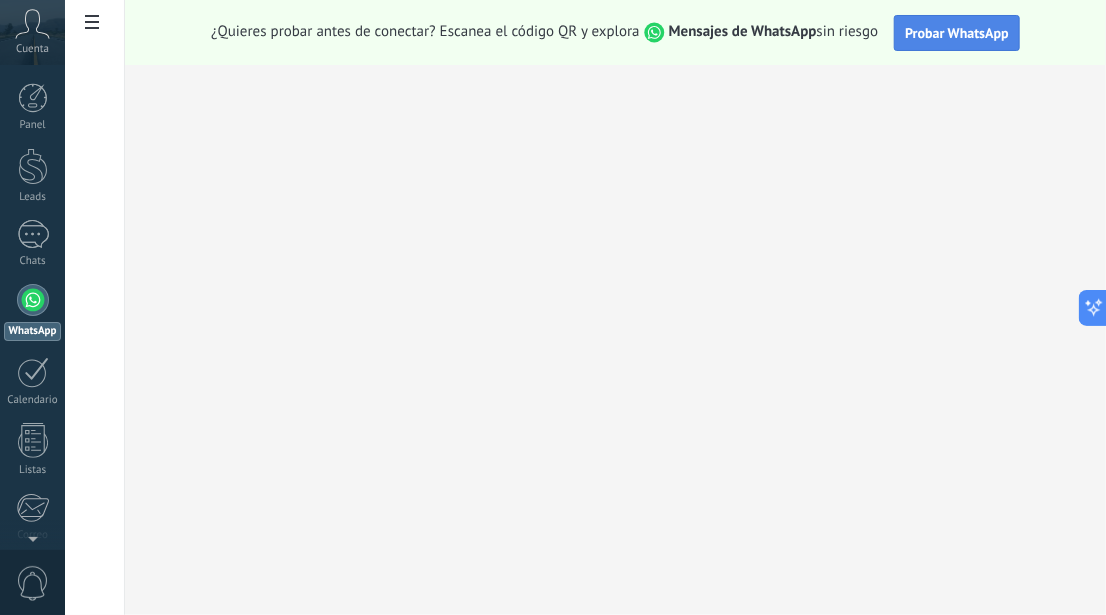 click on "Probar WhatsApp" at bounding box center [957, 33] 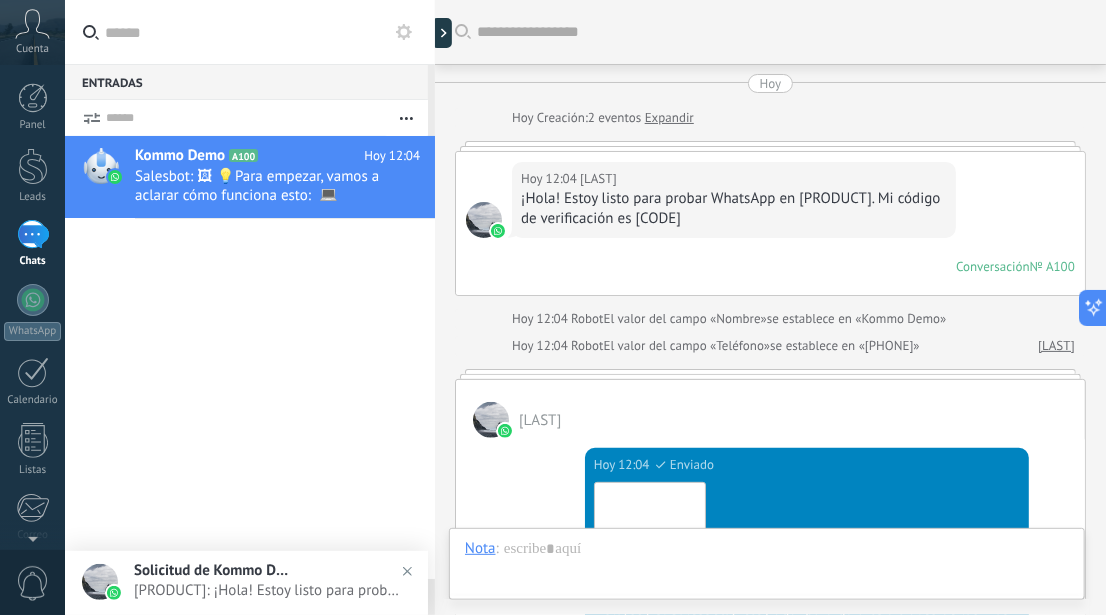scroll, scrollTop: 845, scrollLeft: 0, axis: vertical 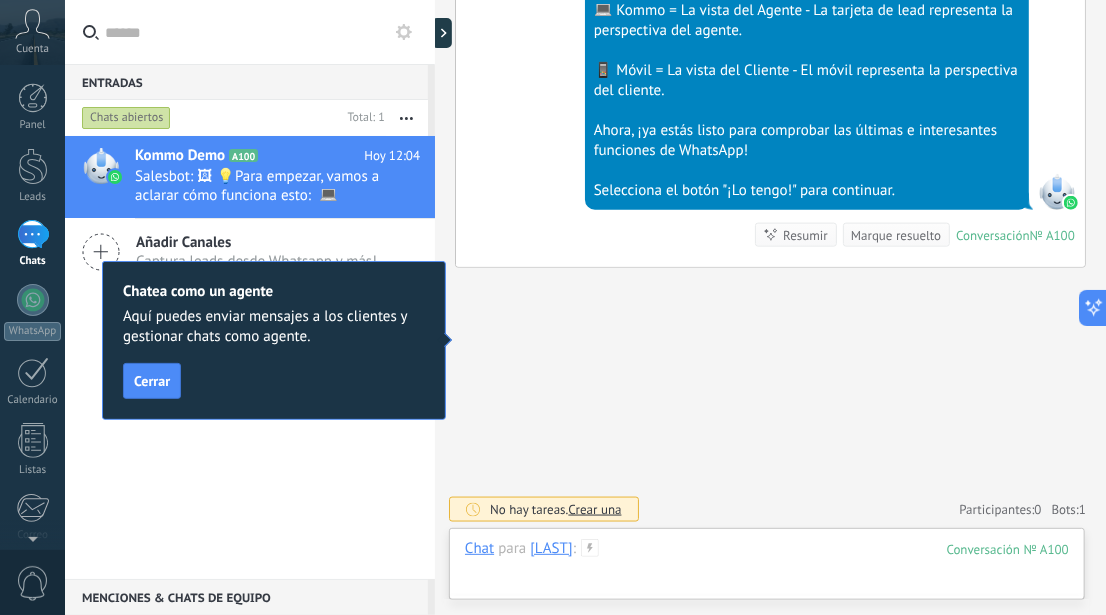 click at bounding box center (767, 569) 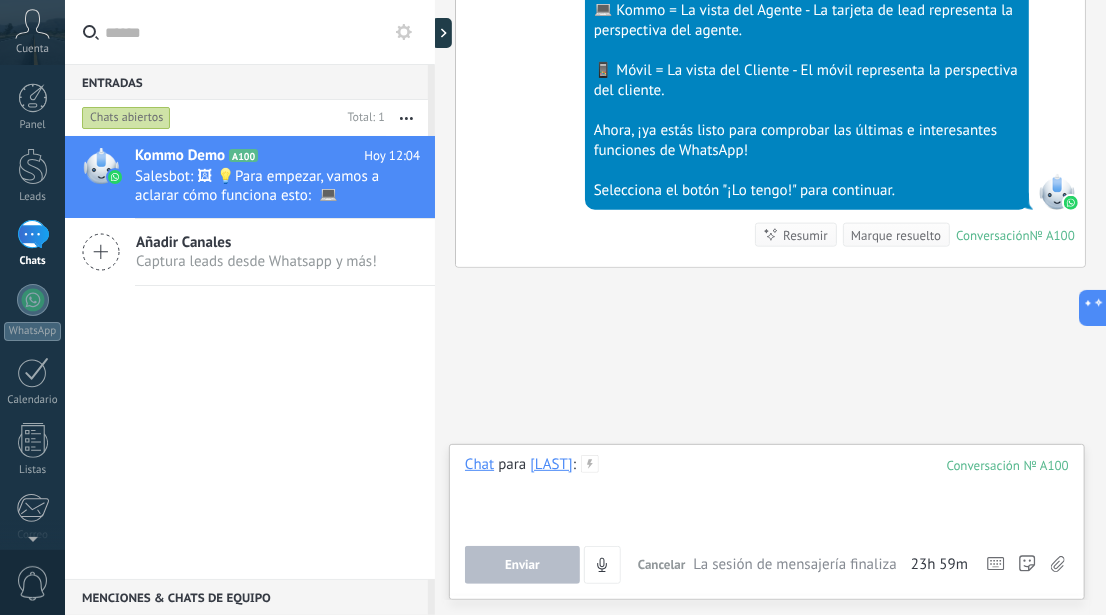 type 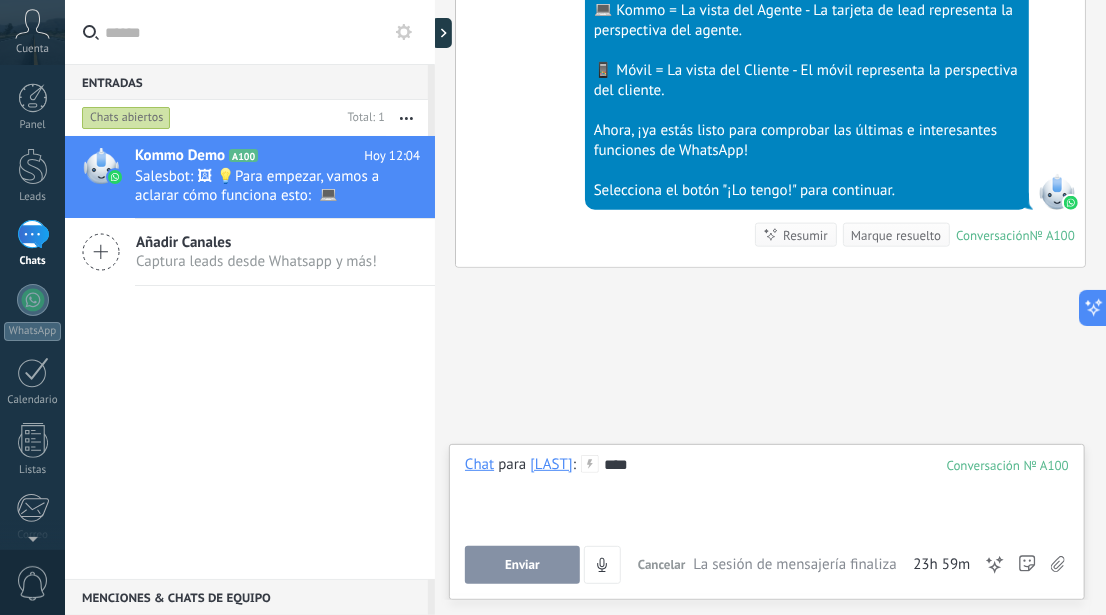 click on "Enviar" at bounding box center (522, 565) 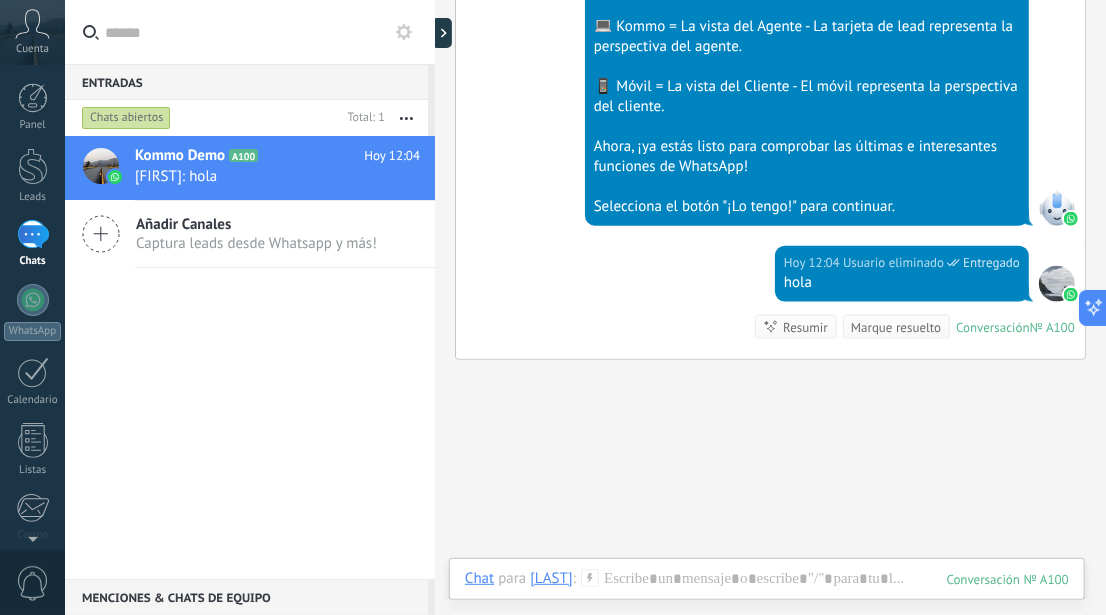 scroll, scrollTop: 921, scrollLeft: 0, axis: vertical 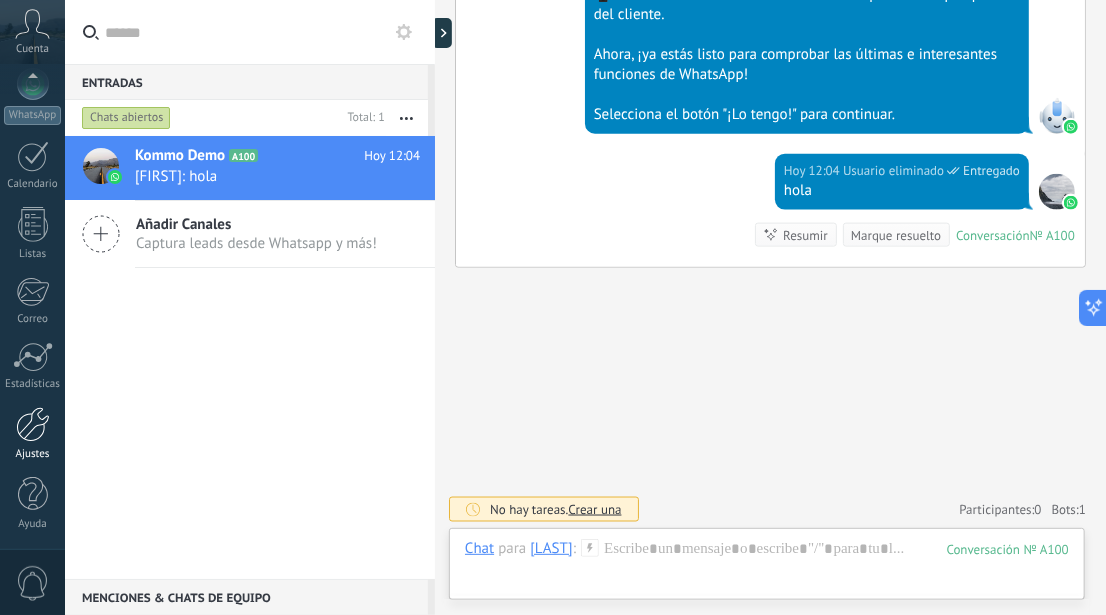 click on "Ajustes" at bounding box center (32, 434) 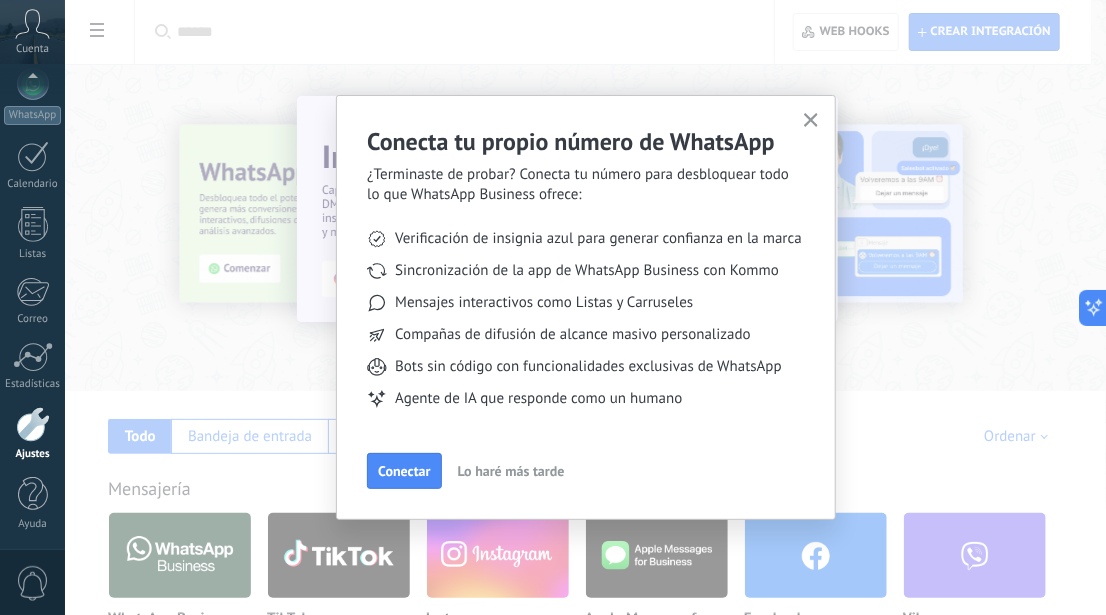 click 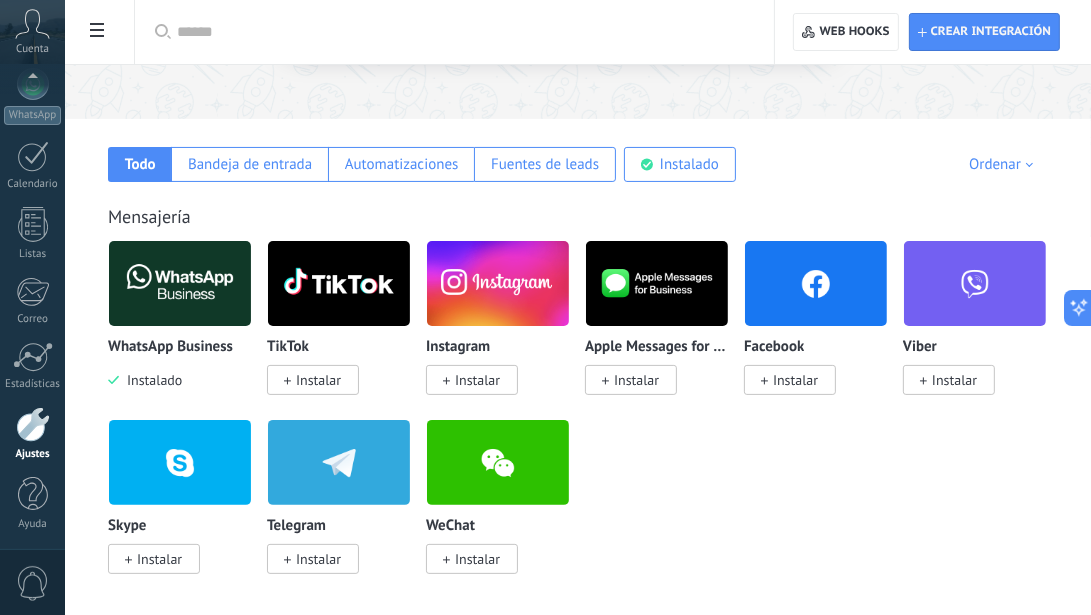 scroll, scrollTop: 284, scrollLeft: 0, axis: vertical 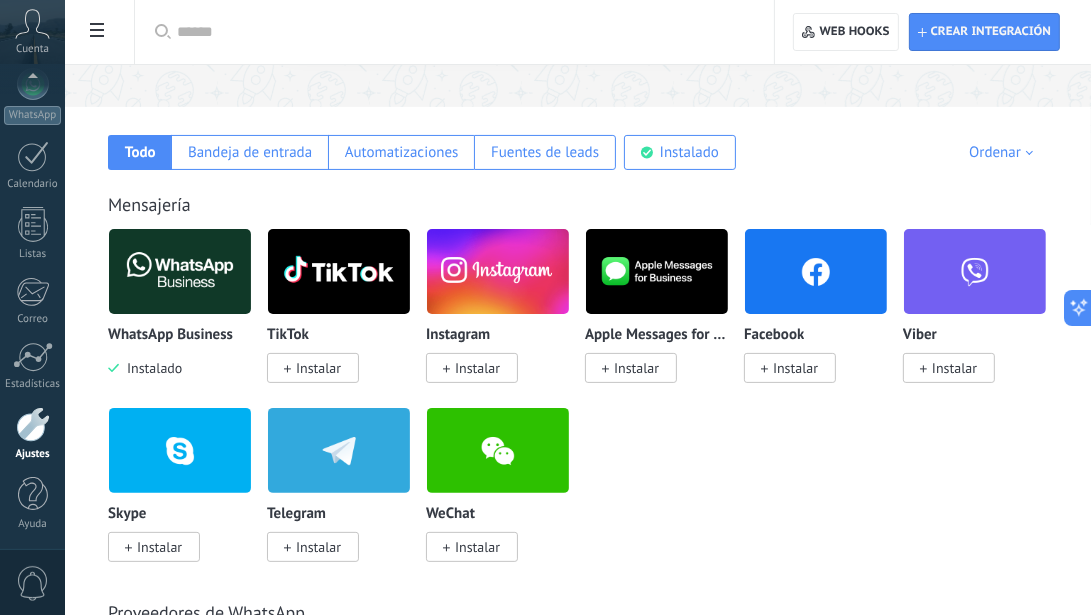 click at bounding box center [180, 271] 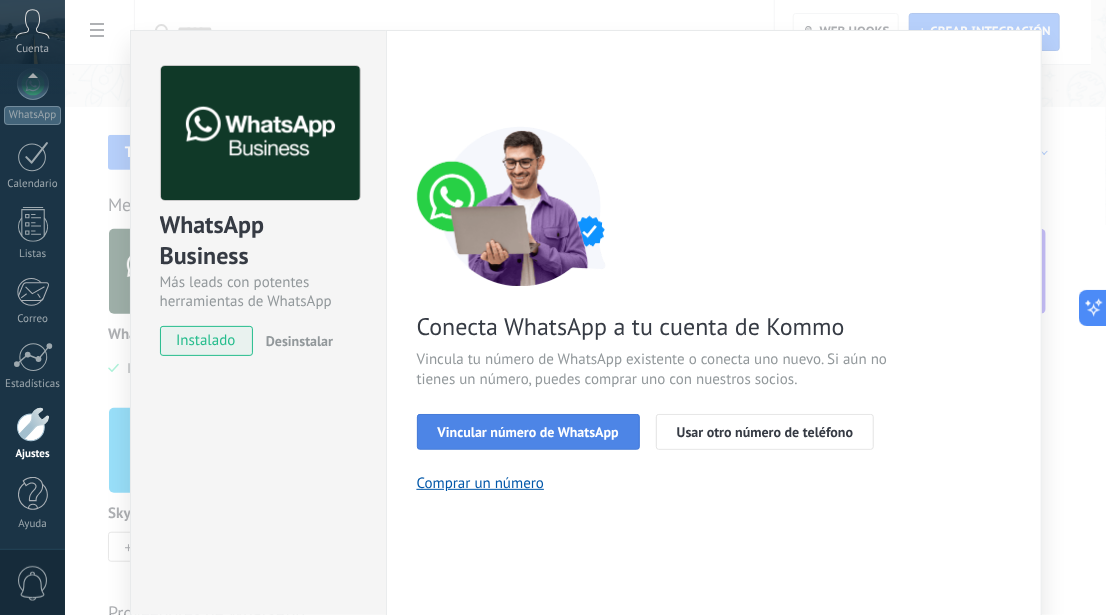 click on "Vincular número de WhatsApp" at bounding box center (528, 432) 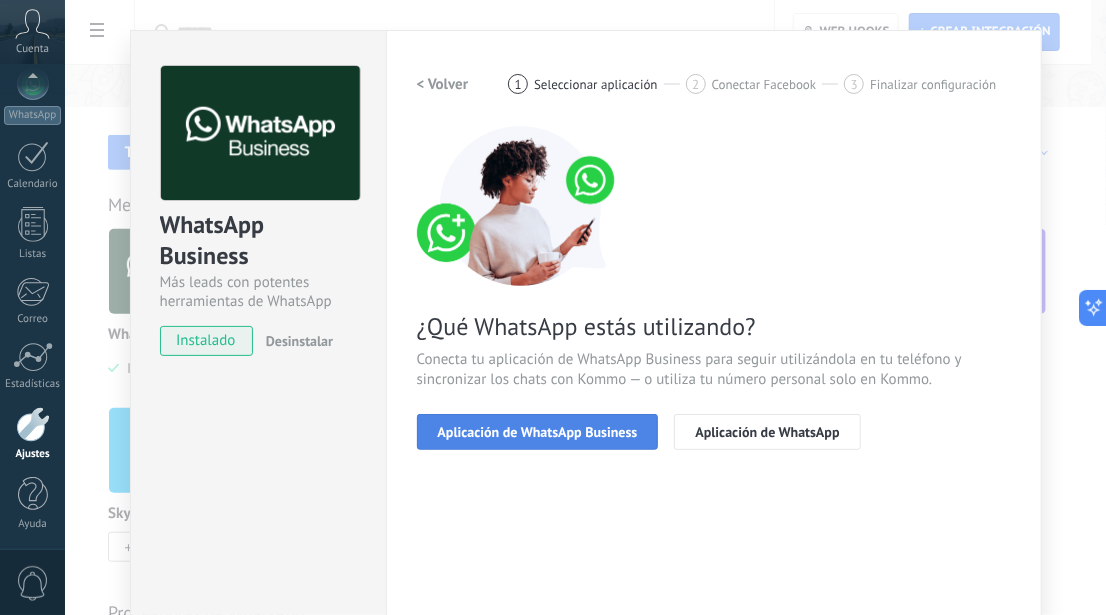click on "Aplicación de WhatsApp Business" at bounding box center (538, 432) 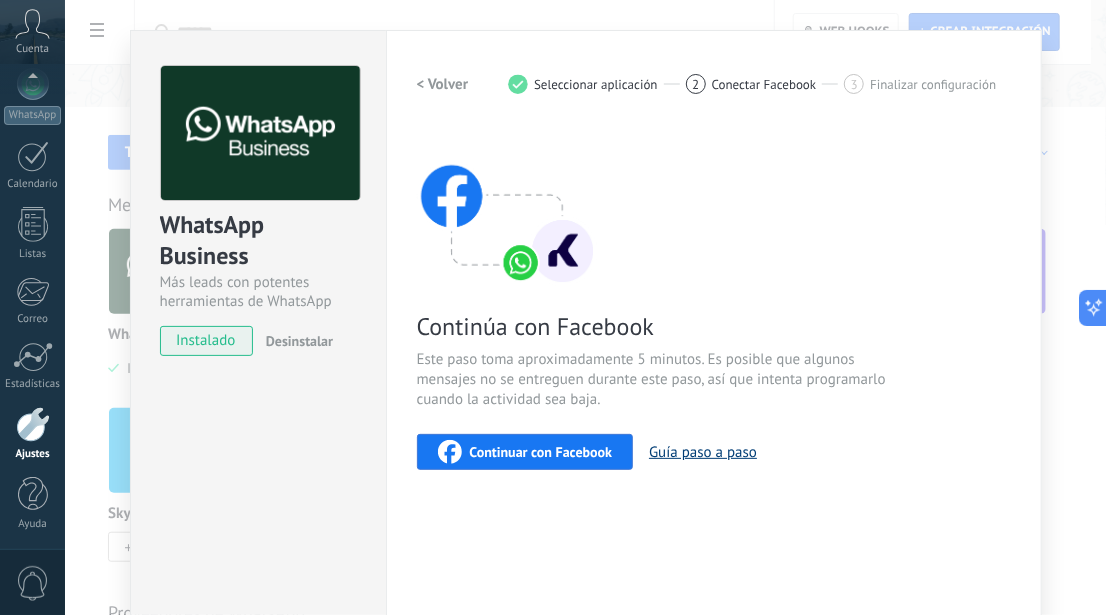 click on "Guía paso a paso" at bounding box center [703, 452] 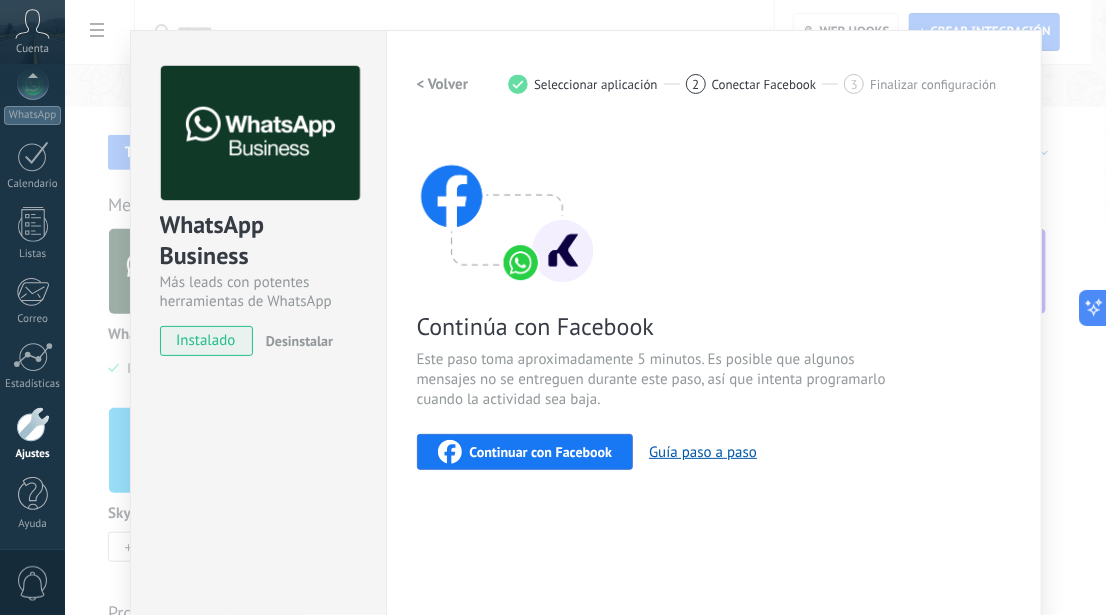 click on "Desinstalar" at bounding box center (299, 341) 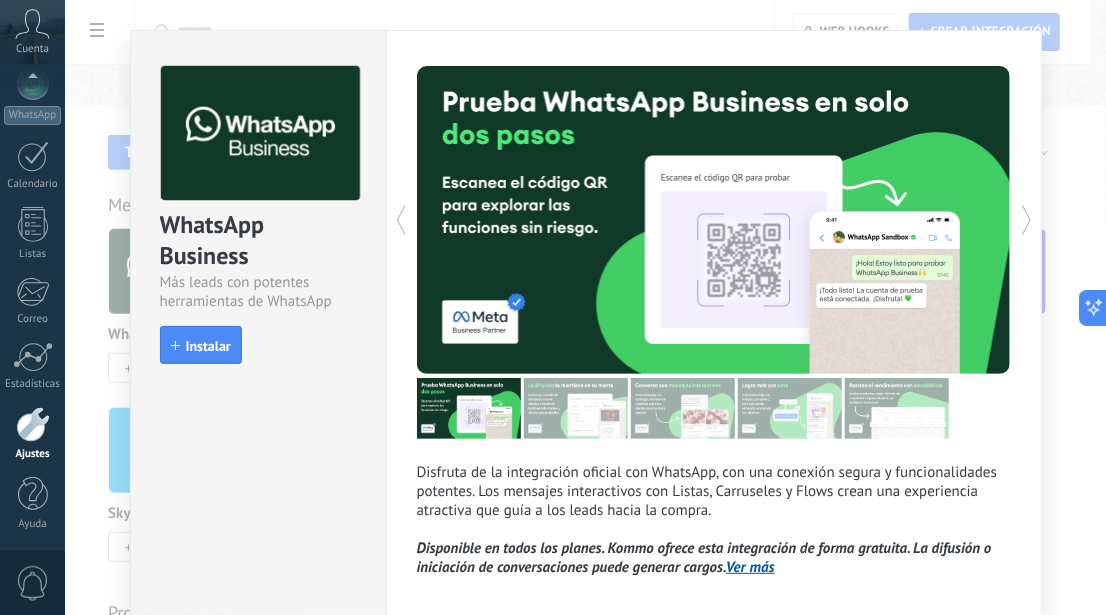 click on "WhatsApp Business Más leads con potentes herramientas de WhatsApp install Instalar Disfruta de la integración oficial con WhatsApp, con una conexión segura y funcionalidades potentes. Los mensajes interactivos con Listas, Carruseles y Flows crean una experiencia atractiva que guía a los leads hacia la compra.    Disponible en todos los planes. Kommo ofrece esta integración de forma gratuita. La difusión o iniciación de conversaciones puede generar cargos.  Ver más más" at bounding box center [585, 307] 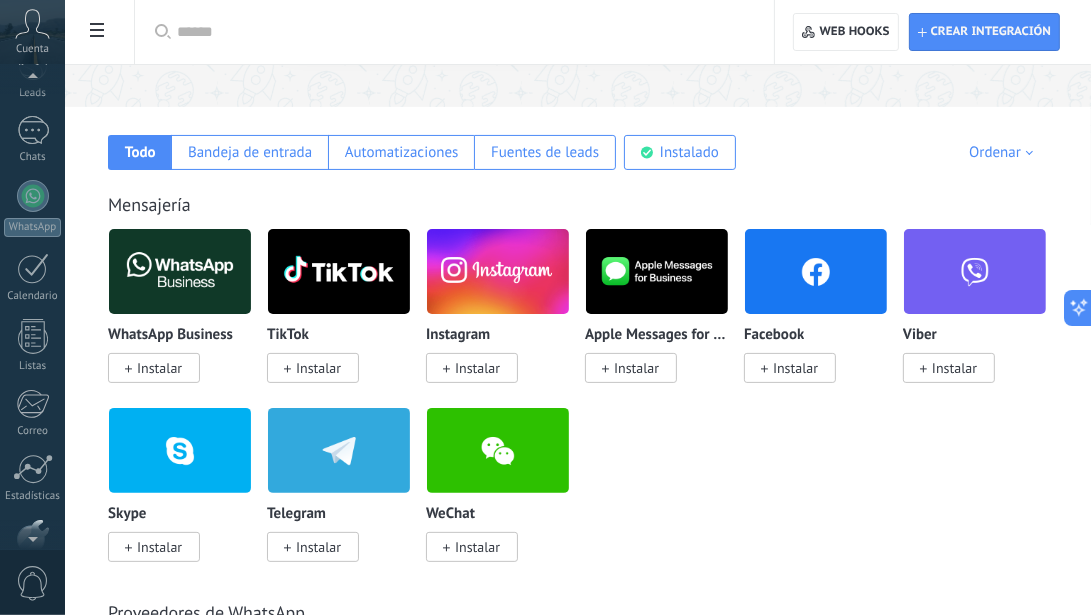 scroll, scrollTop: 93, scrollLeft: 0, axis: vertical 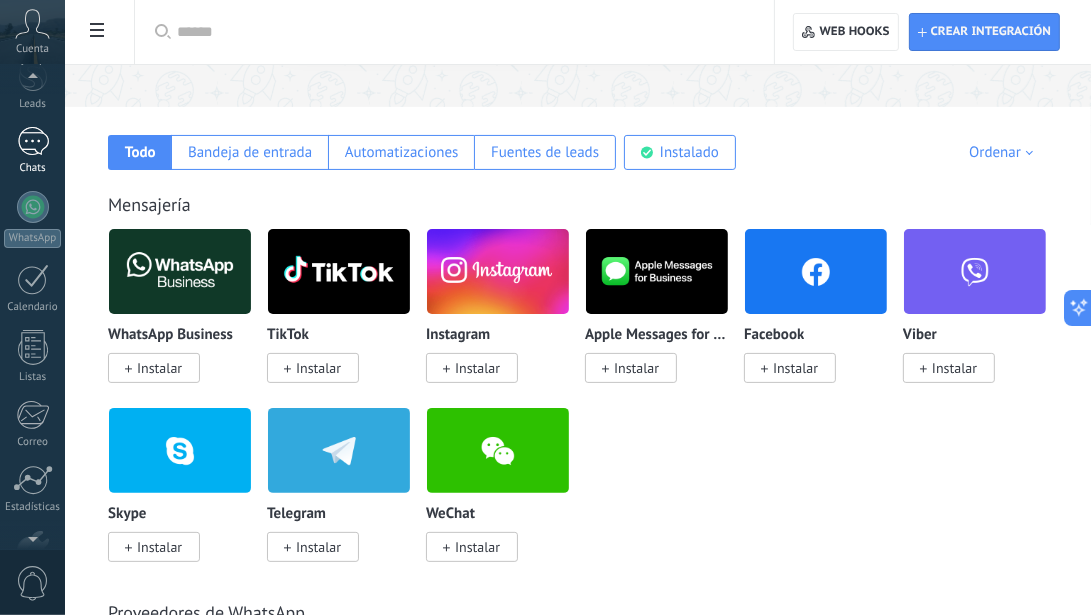 click on "1" at bounding box center (33, 141) 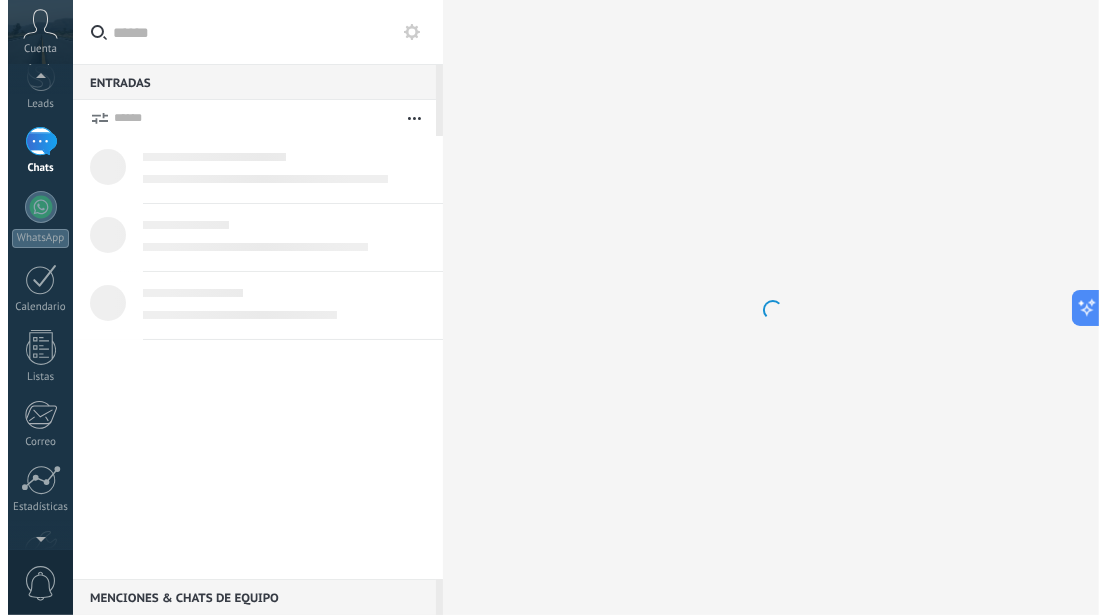scroll, scrollTop: 0, scrollLeft: 0, axis: both 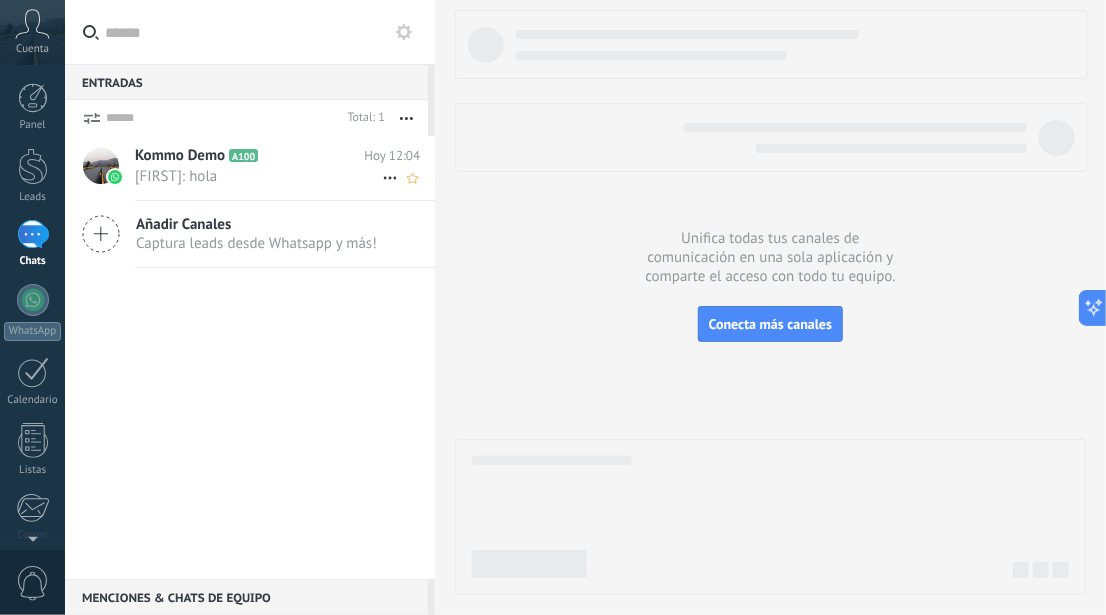 click on "[FIRST]: hola" at bounding box center (258, 176) 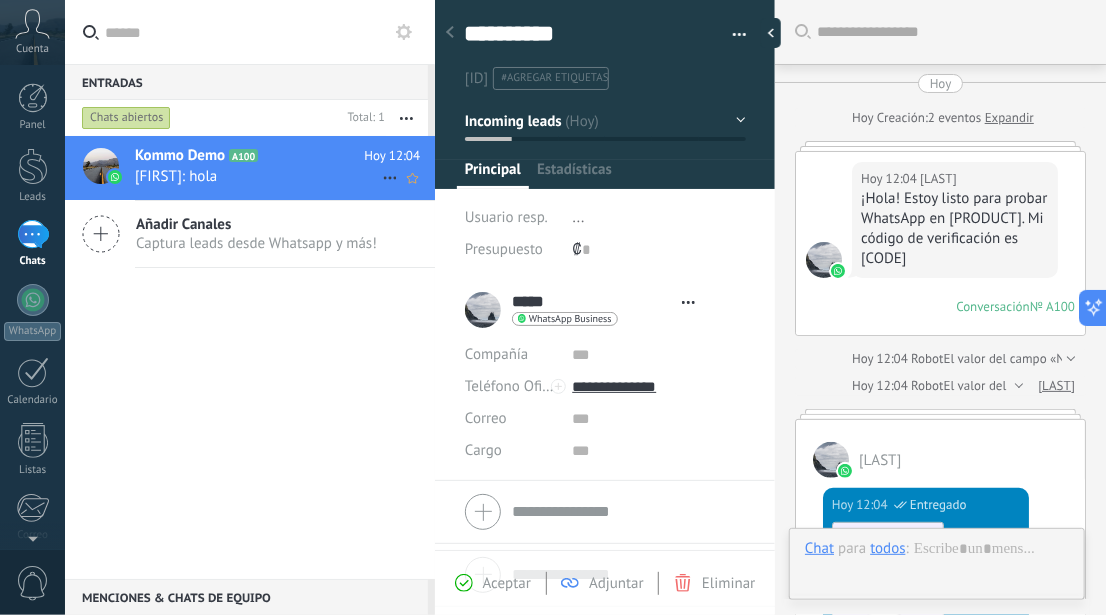 scroll, scrollTop: 1043, scrollLeft: 0, axis: vertical 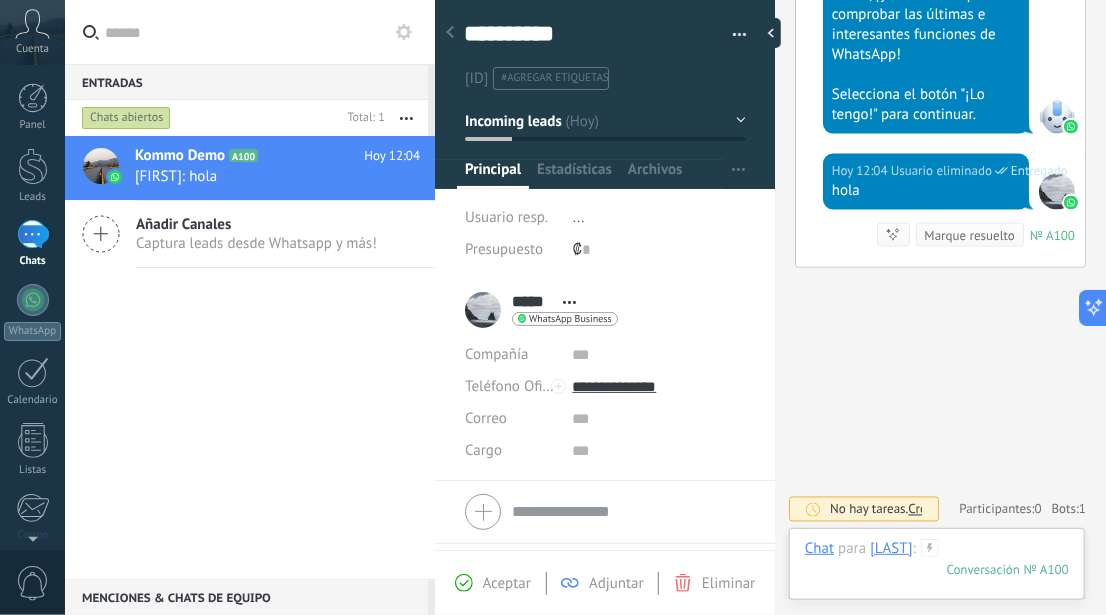click at bounding box center [937, 569] 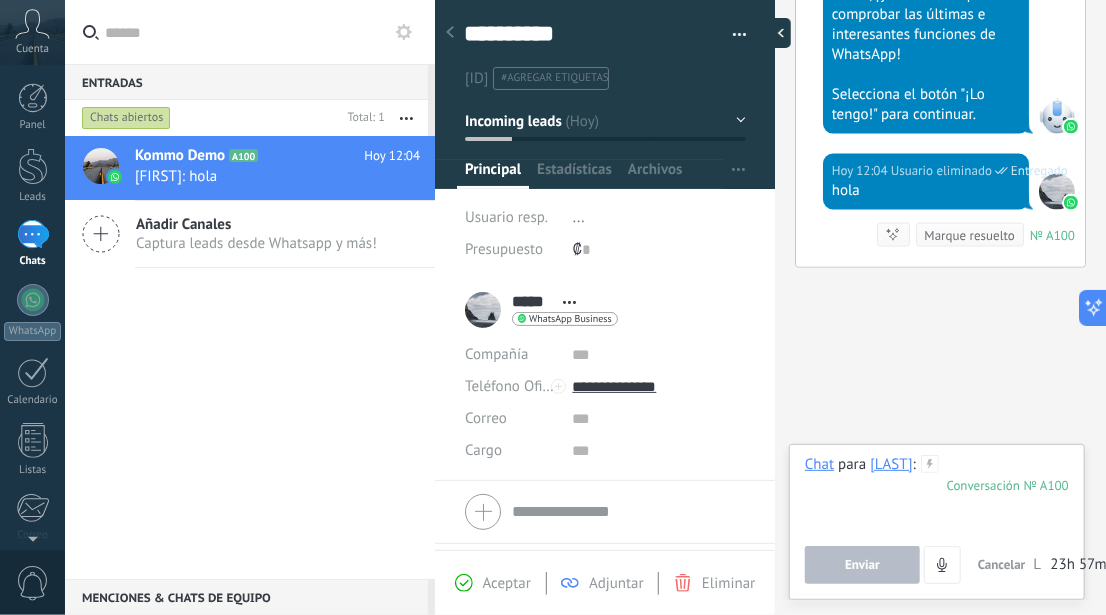 click at bounding box center (776, 33) 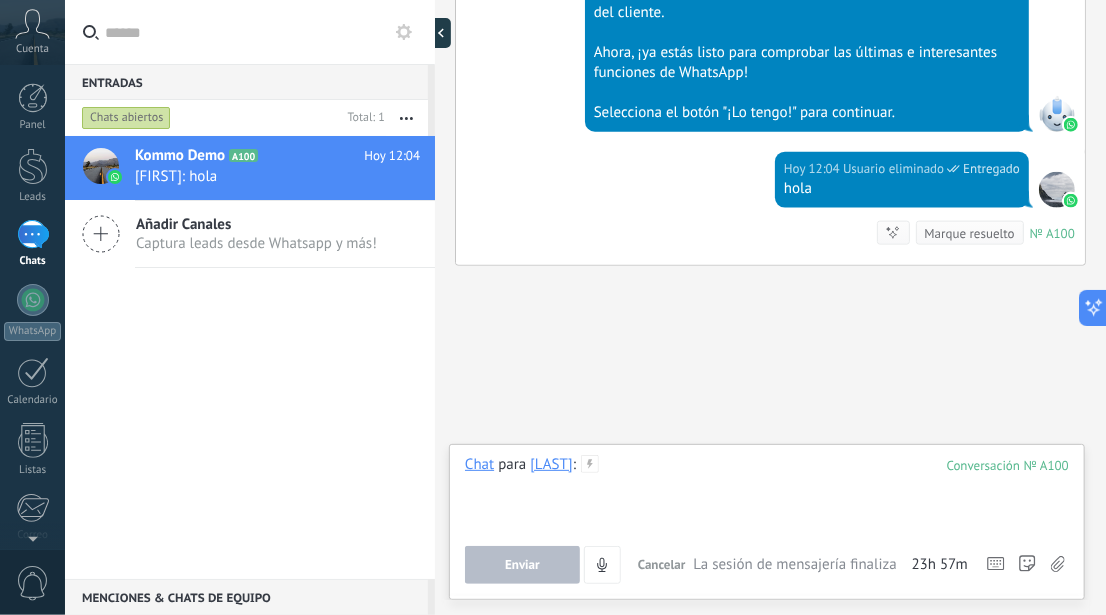type on "******" 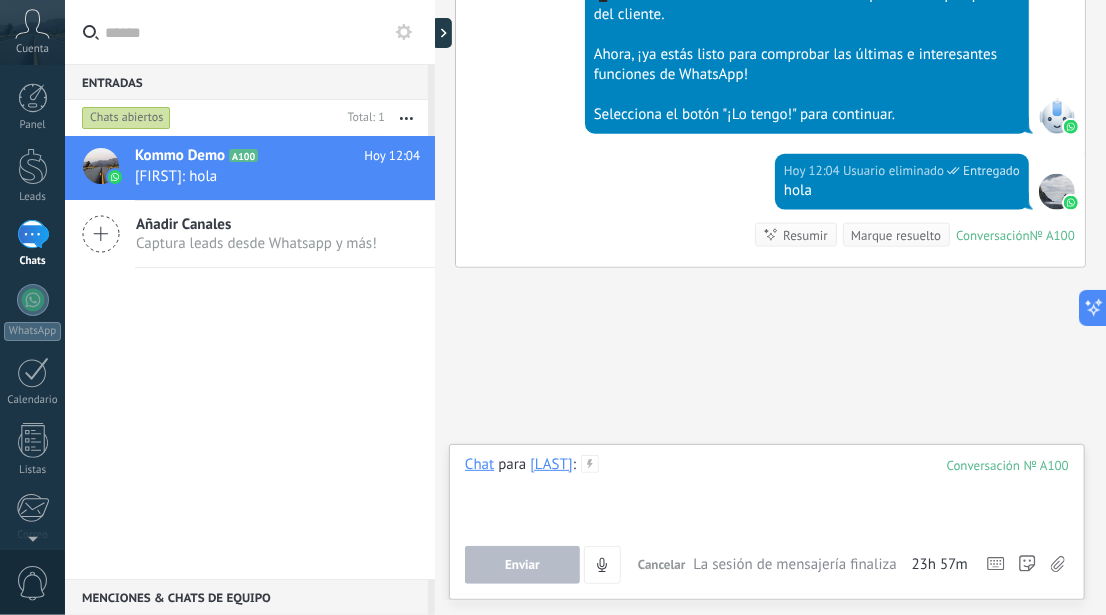 type 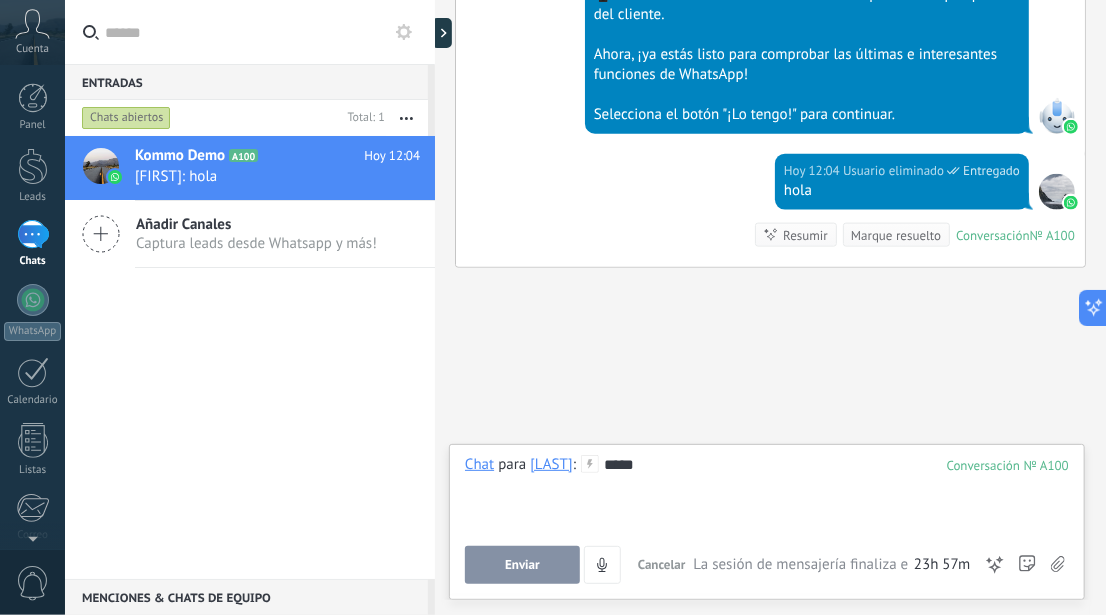 click on "Enviar" at bounding box center (522, 565) 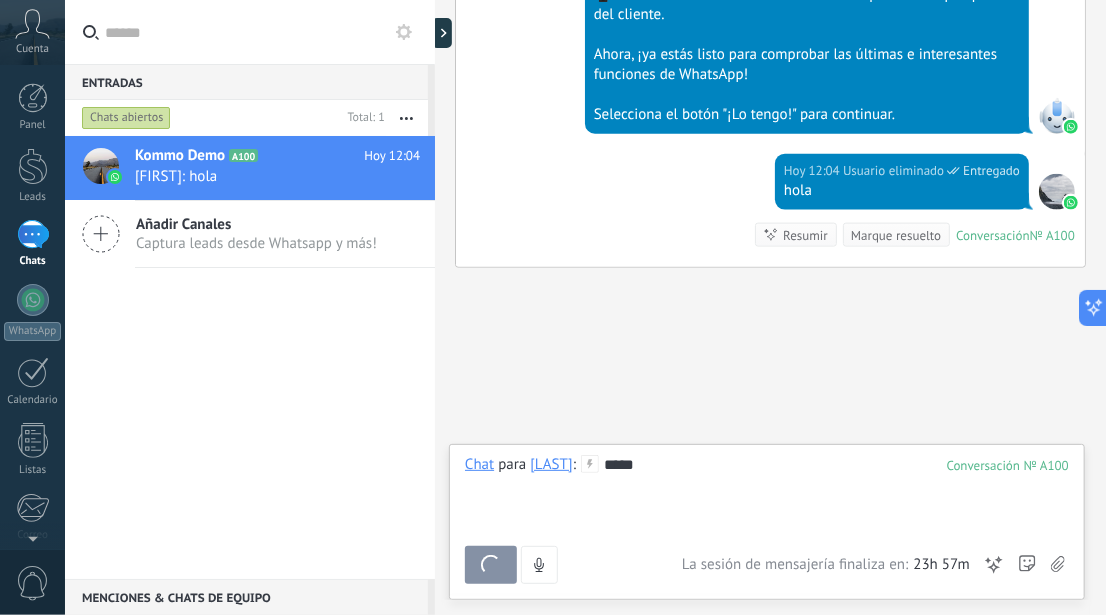 scroll, scrollTop: 982, scrollLeft: 0, axis: vertical 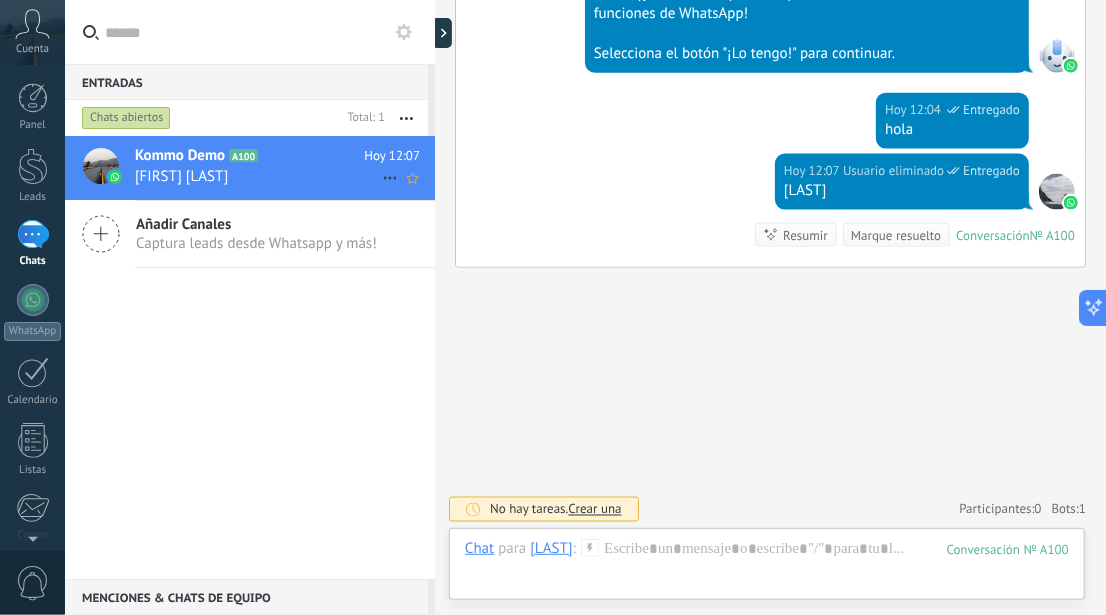 click 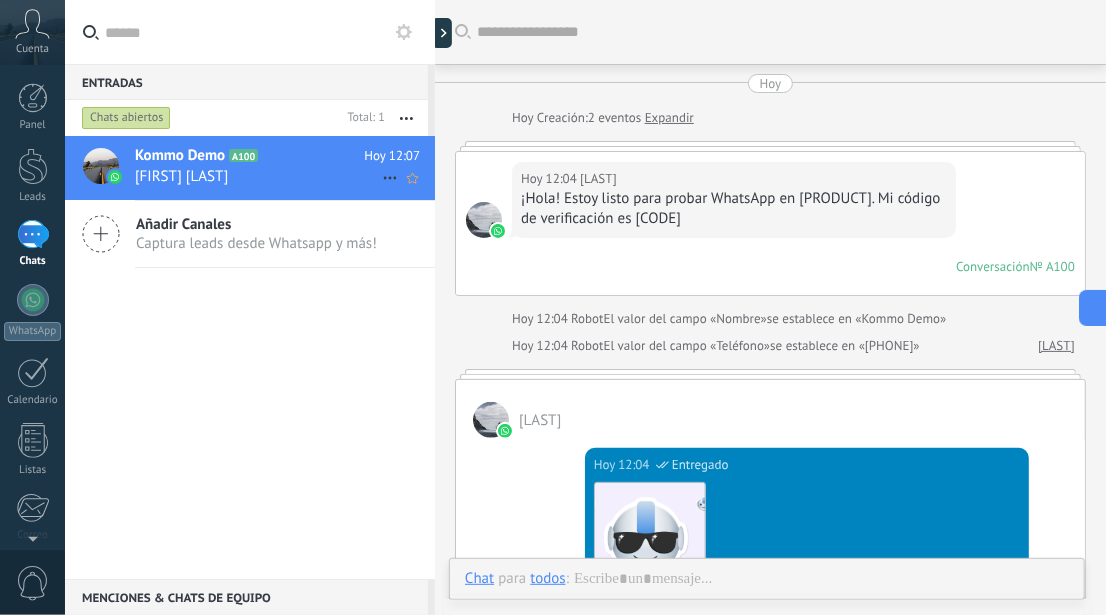 scroll, scrollTop: 883, scrollLeft: 0, axis: vertical 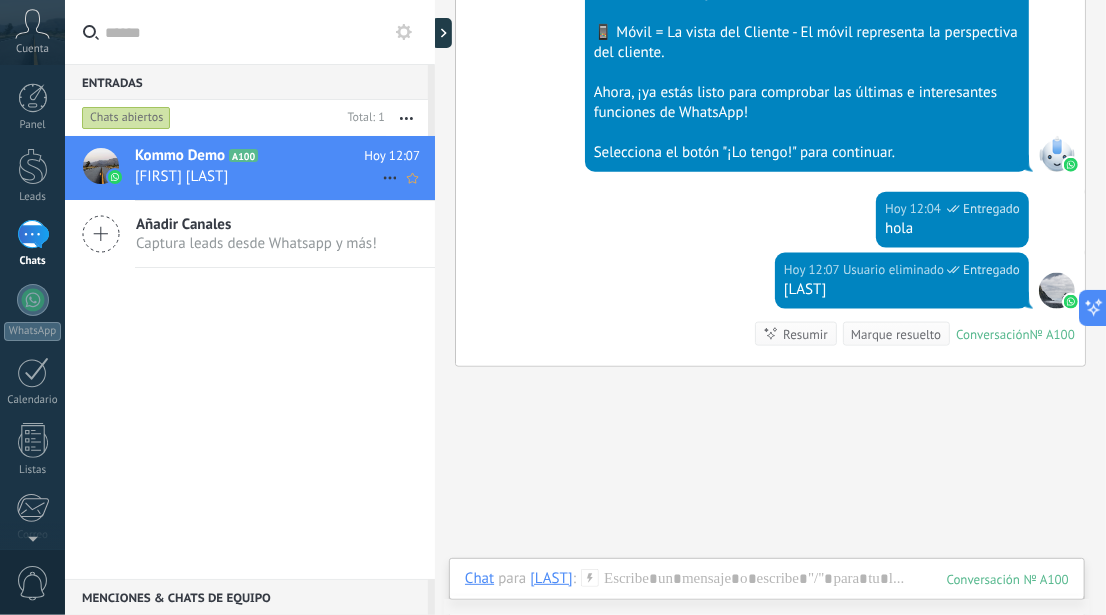 click 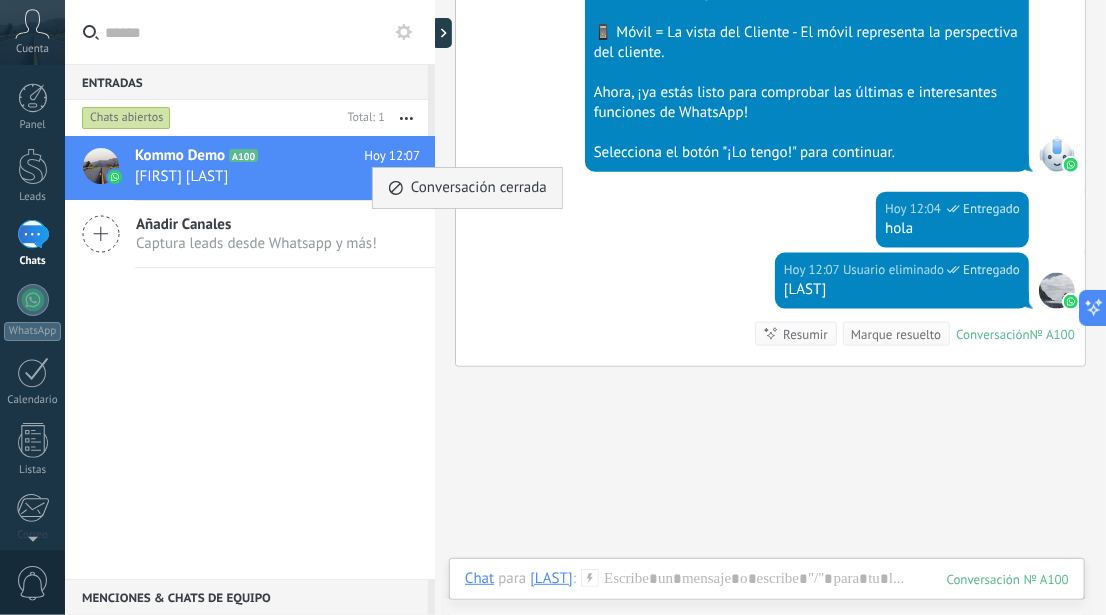 click on "Conversación cerrada" at bounding box center [479, 188] 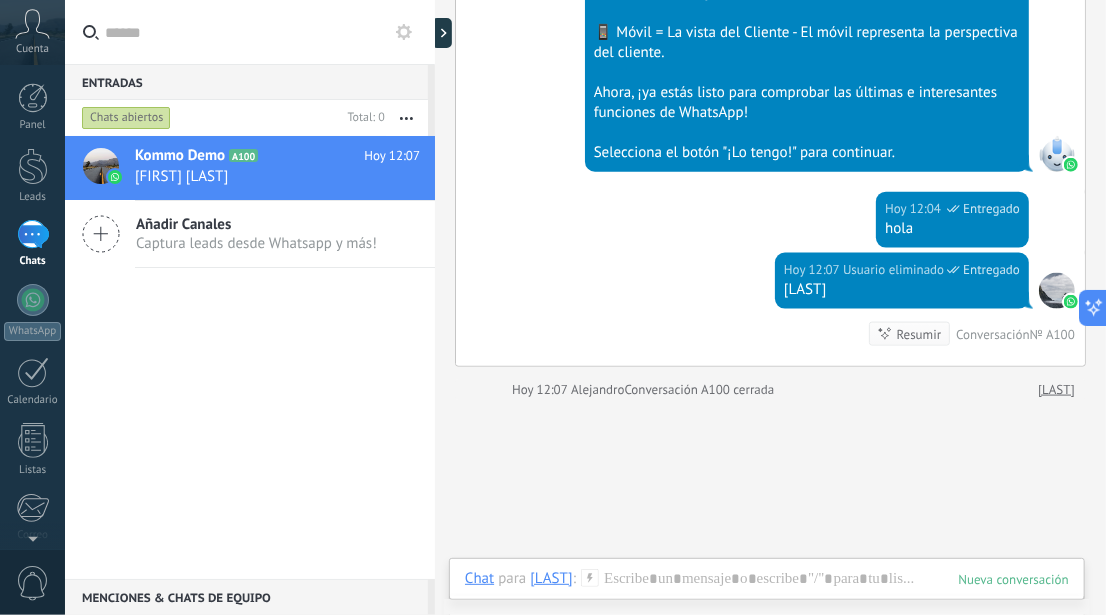 scroll, scrollTop: 917, scrollLeft: 0, axis: vertical 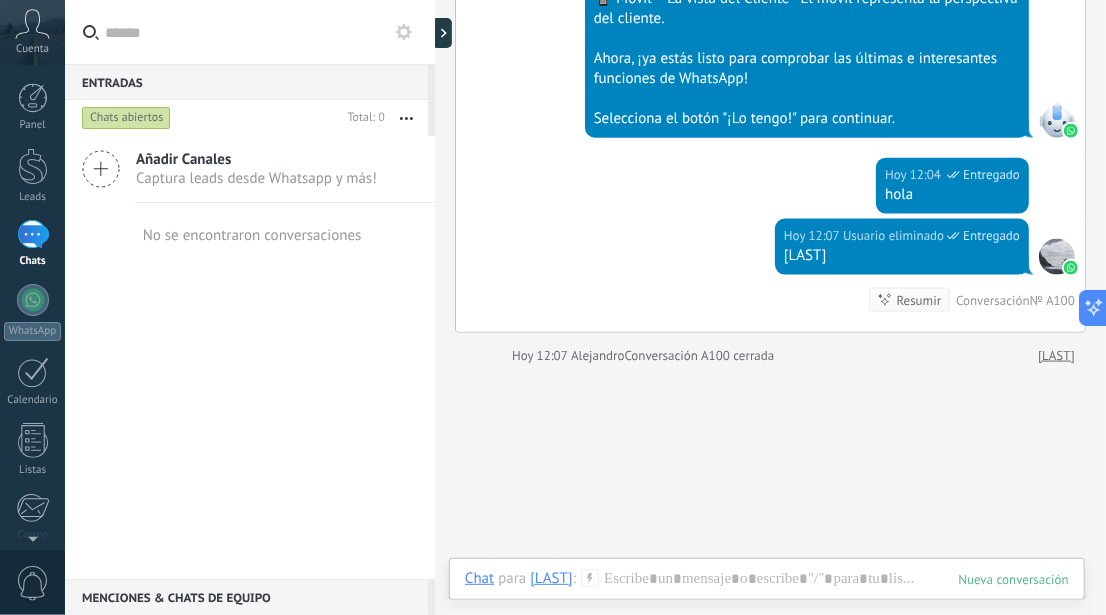 click on "Añadir Canales
Captura leads desde Whatsapp y más!
No se encontraron conversaciones" at bounding box center [250, 357] 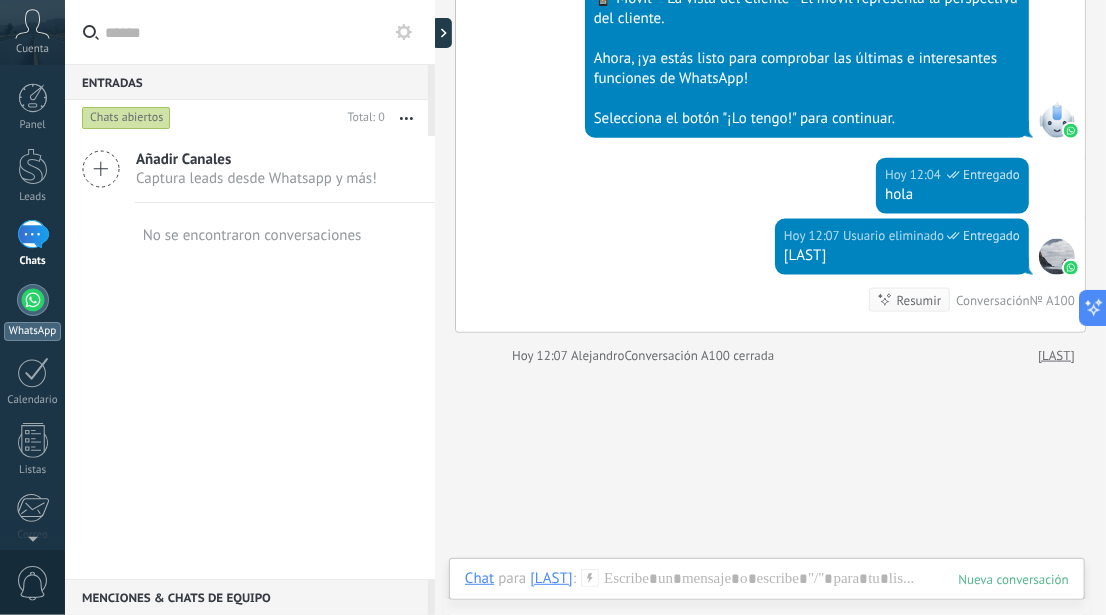 click at bounding box center [33, 300] 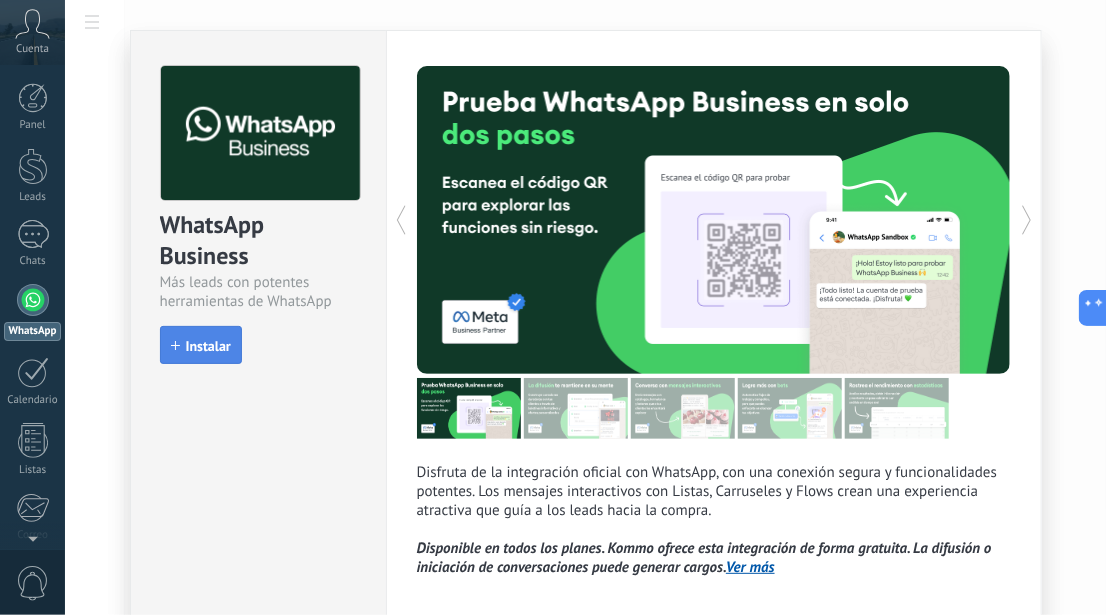 click on "Instalar" at bounding box center (208, 346) 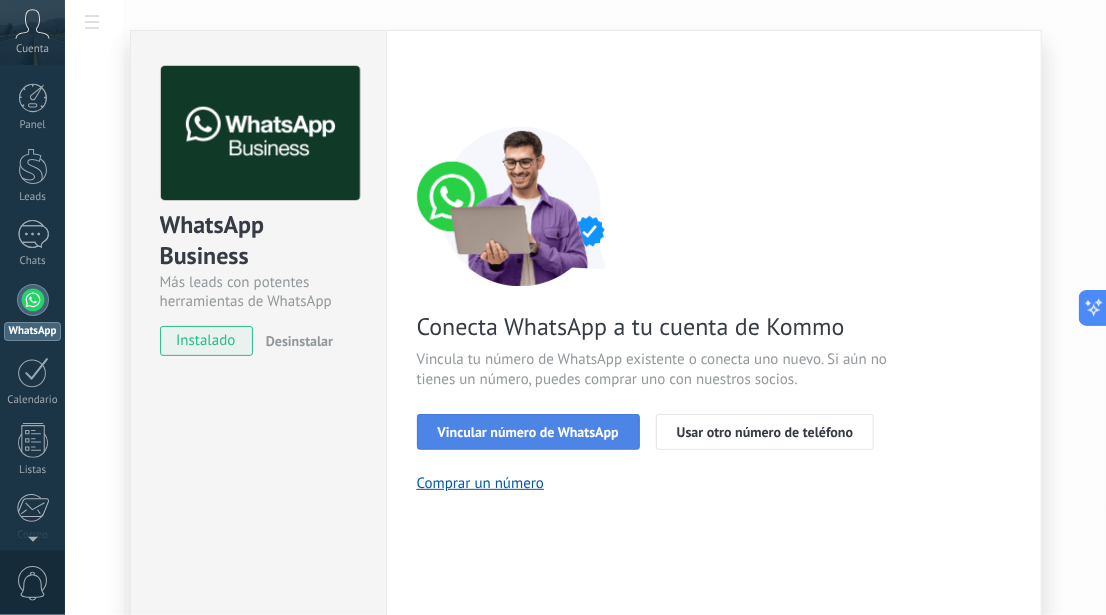 click on "Vincular número de WhatsApp" at bounding box center [528, 432] 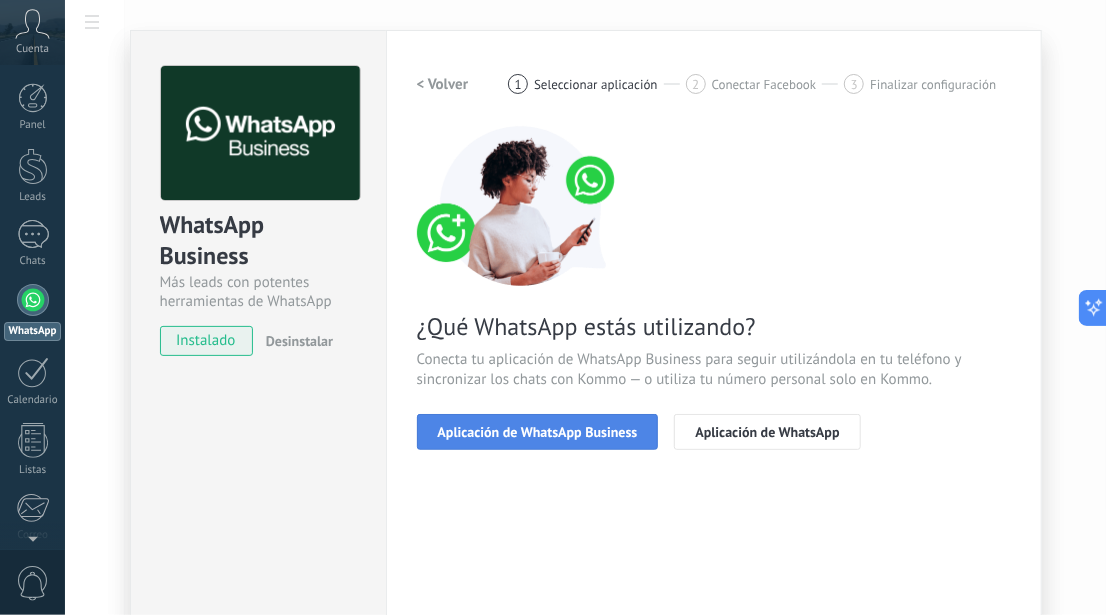 click on "Aplicación de WhatsApp Business" at bounding box center (538, 432) 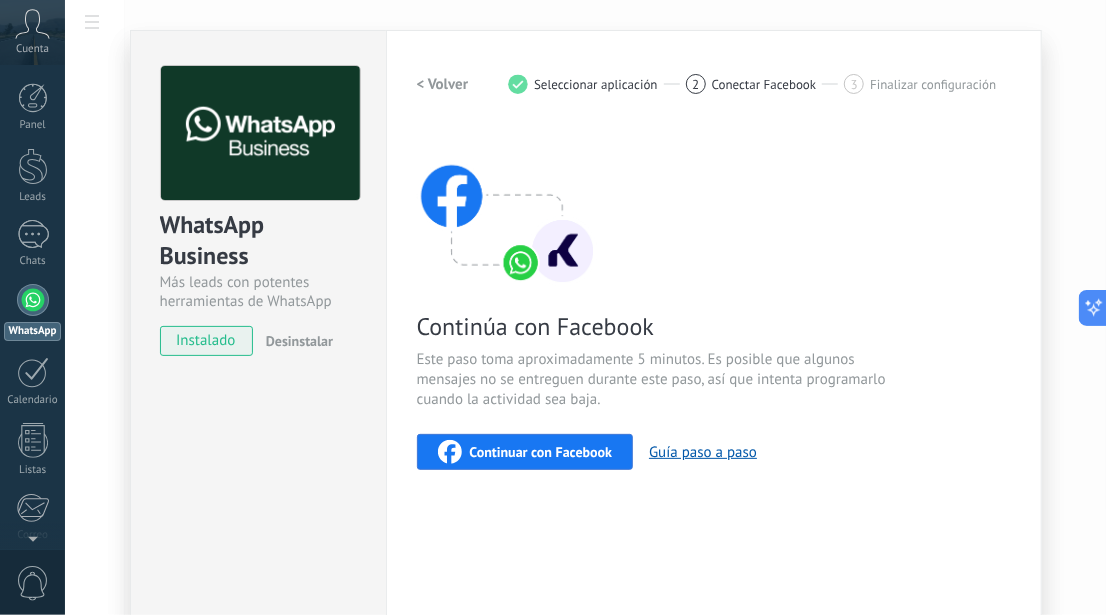 click on "Continuar con Facebook" at bounding box center (541, 452) 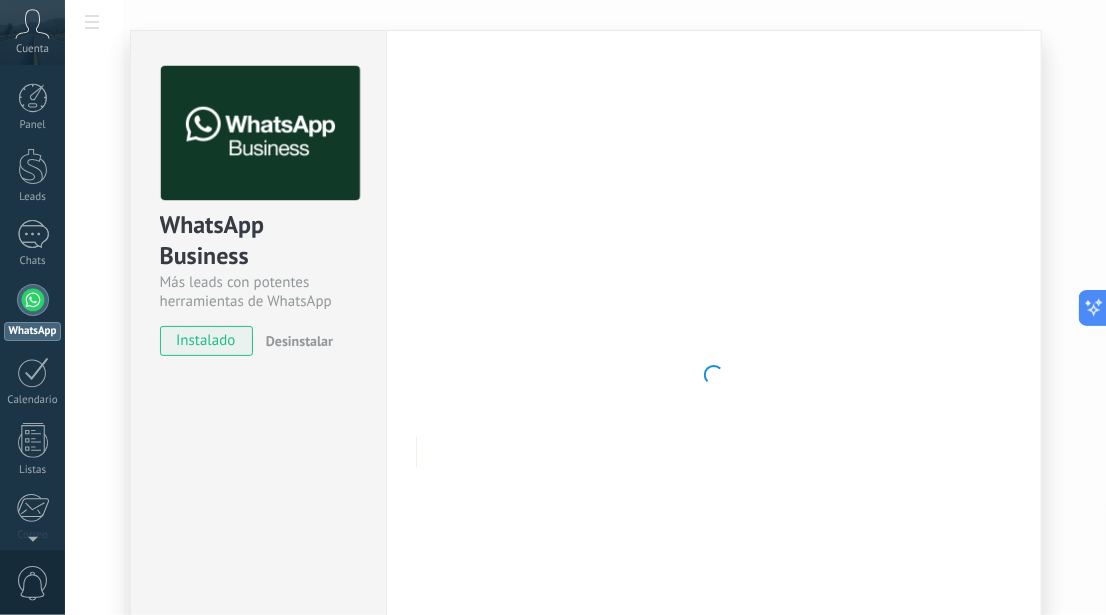 click at bounding box center (714, 375) 